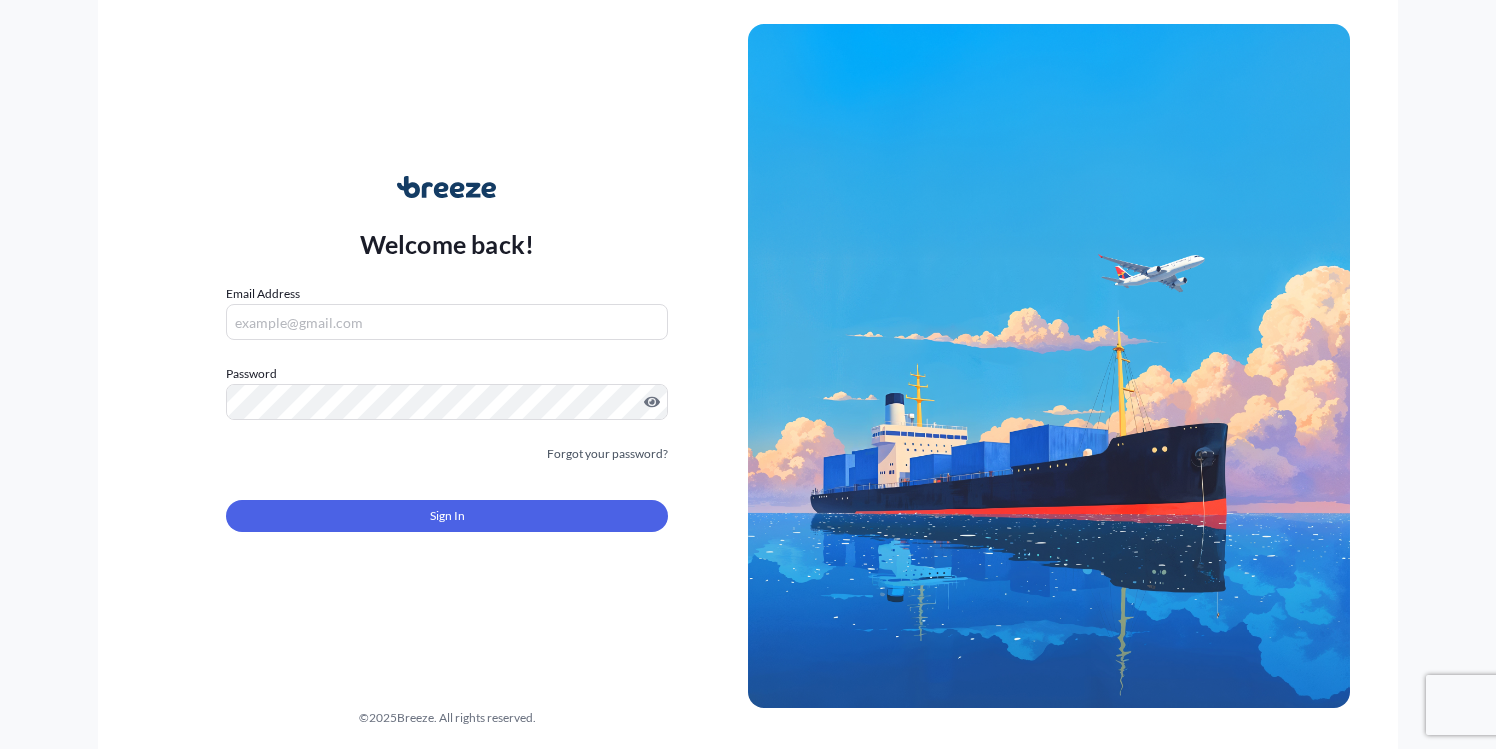 scroll, scrollTop: 0, scrollLeft: 0, axis: both 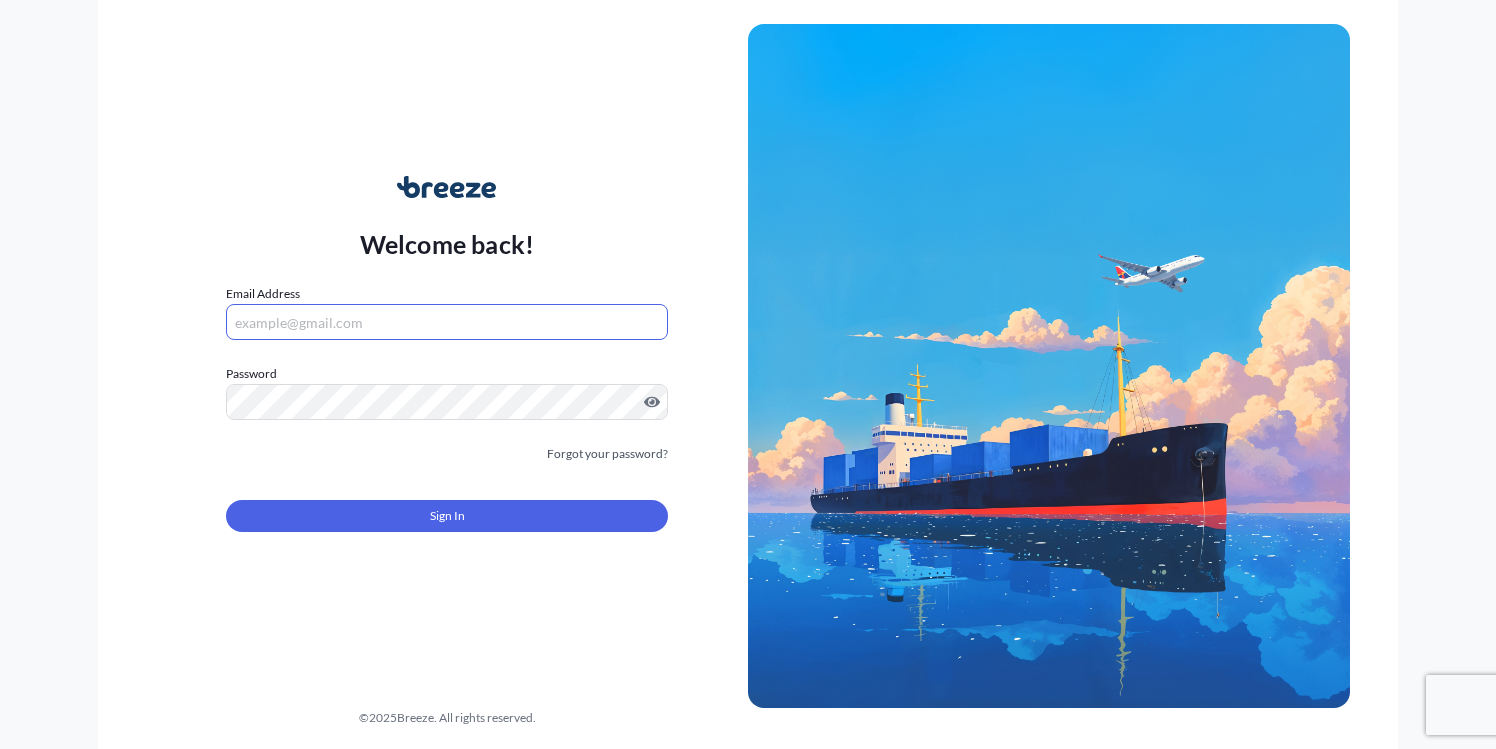 click on "Email Address" at bounding box center (447, 322) 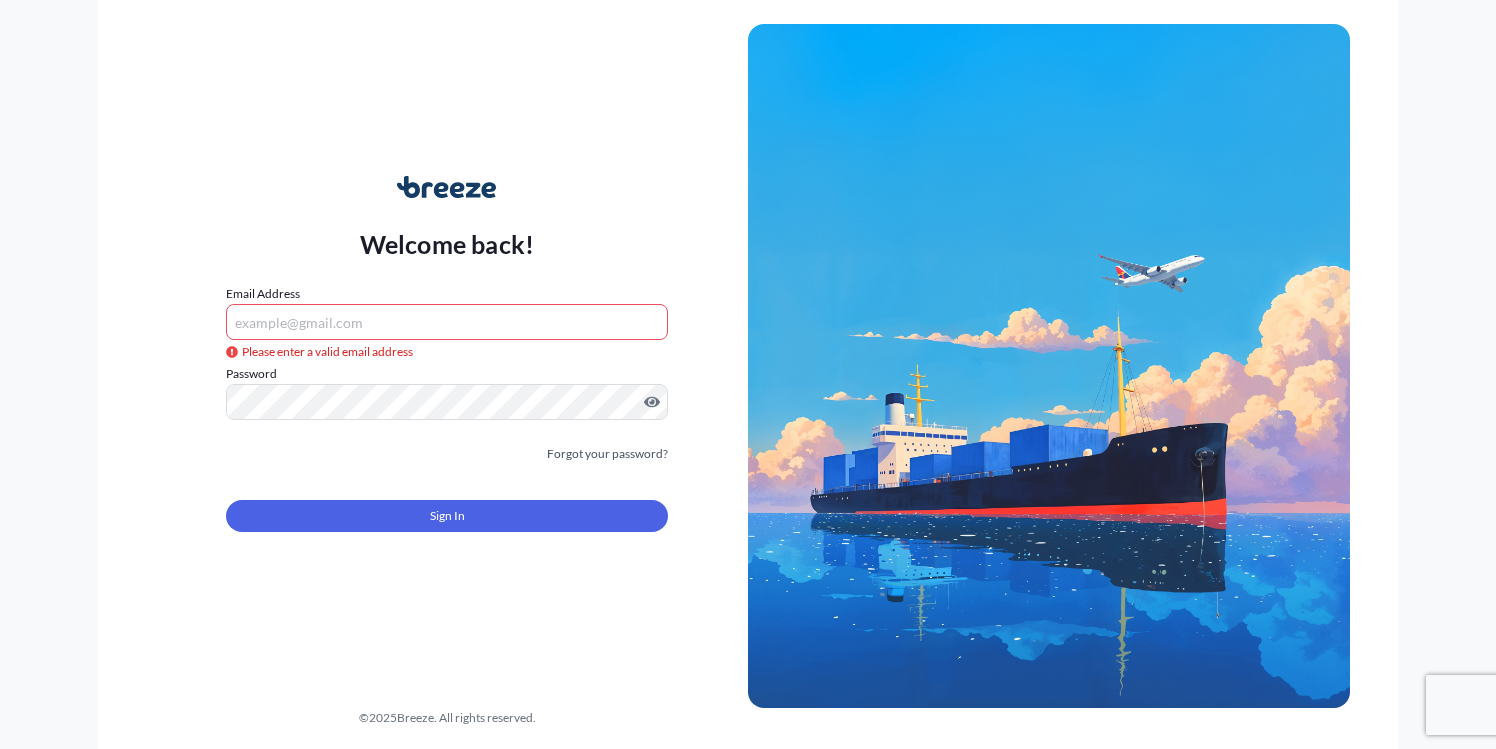 type on "[EMAIL]" 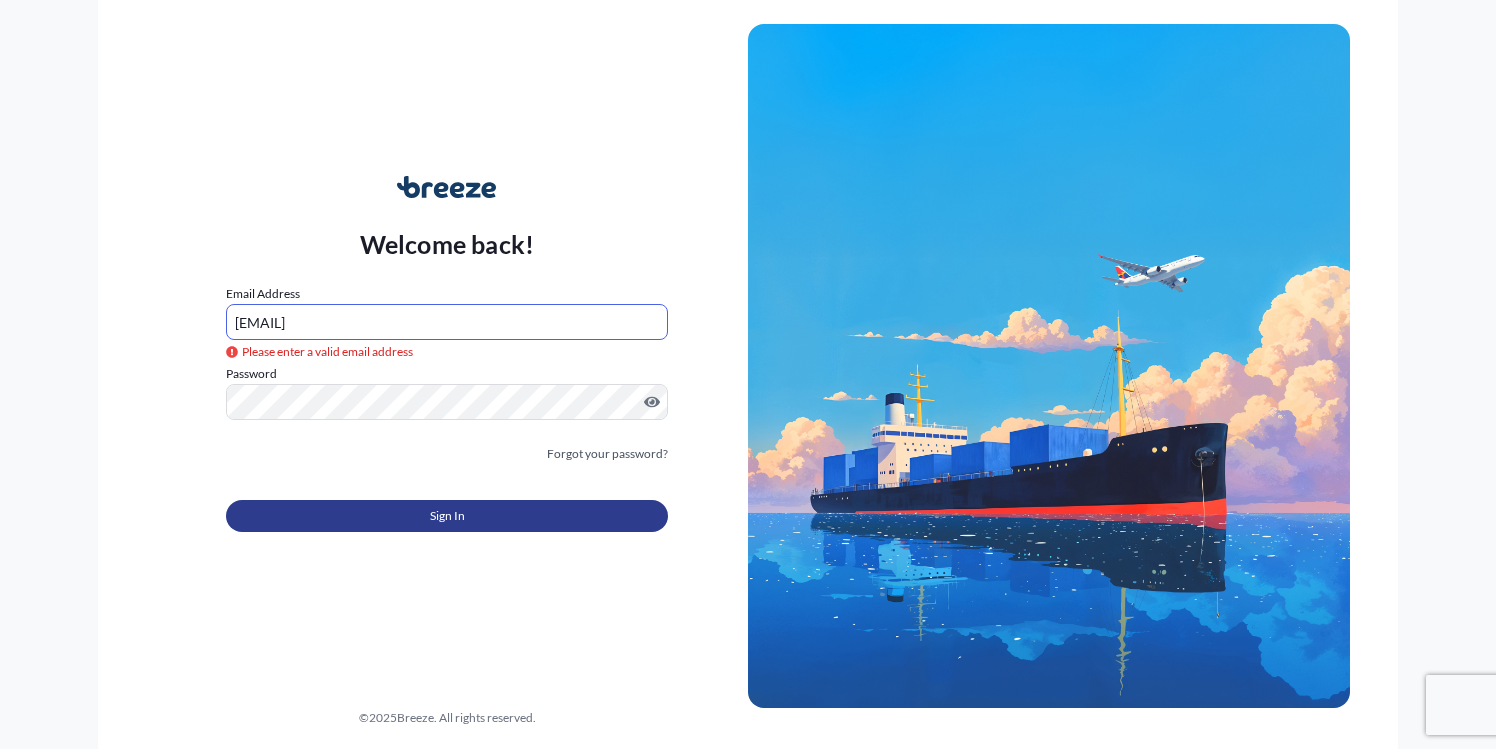 click on "Sign In" at bounding box center (447, 516) 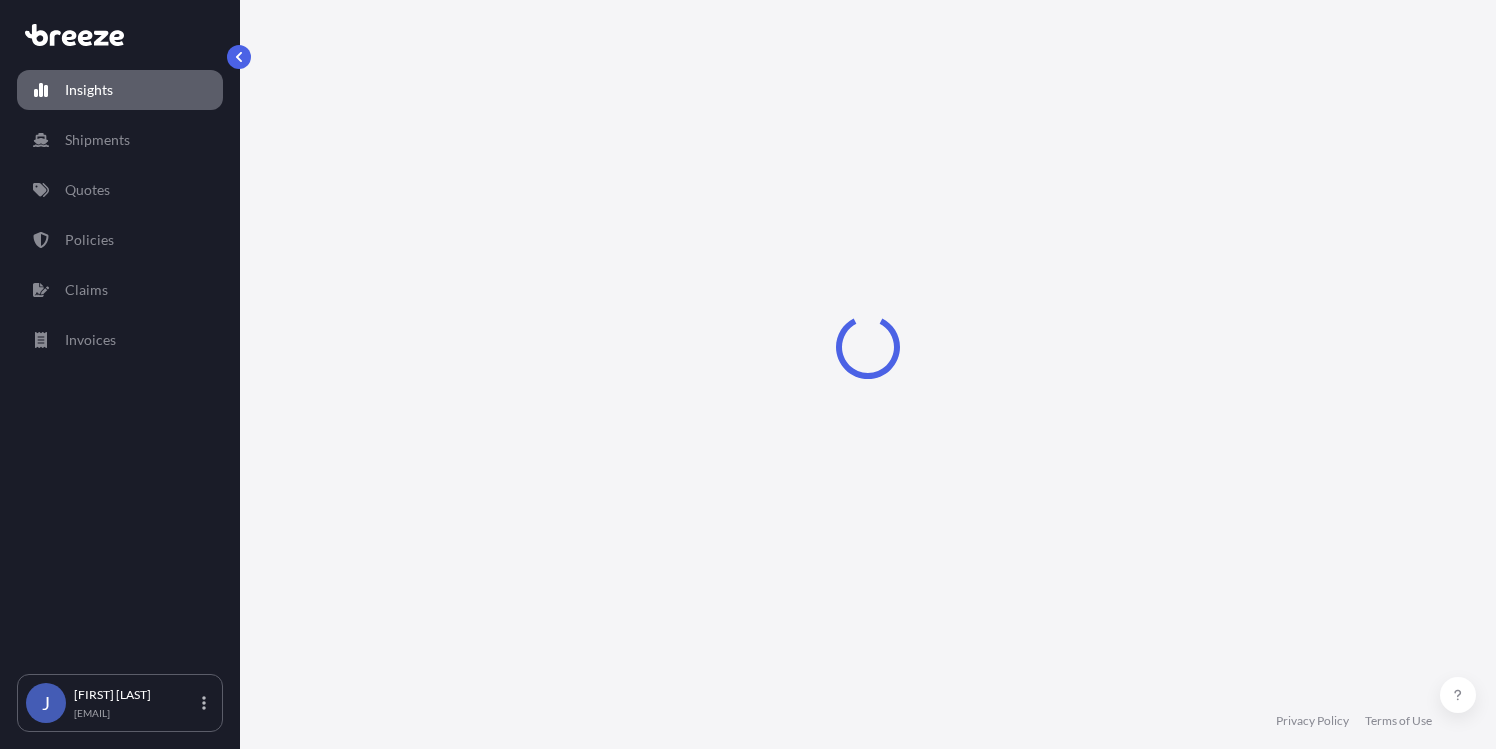 select on "2025" 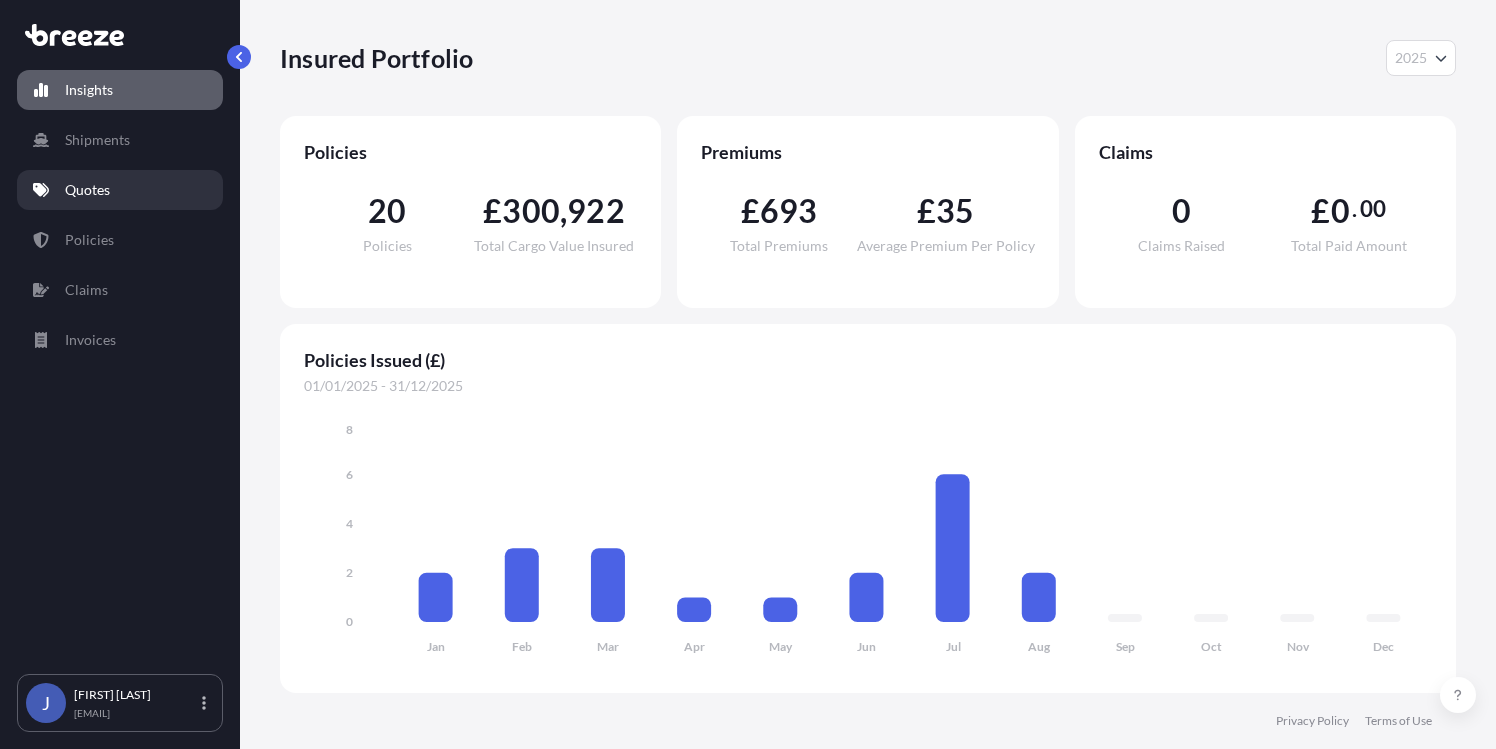click on "Quotes" at bounding box center [87, 190] 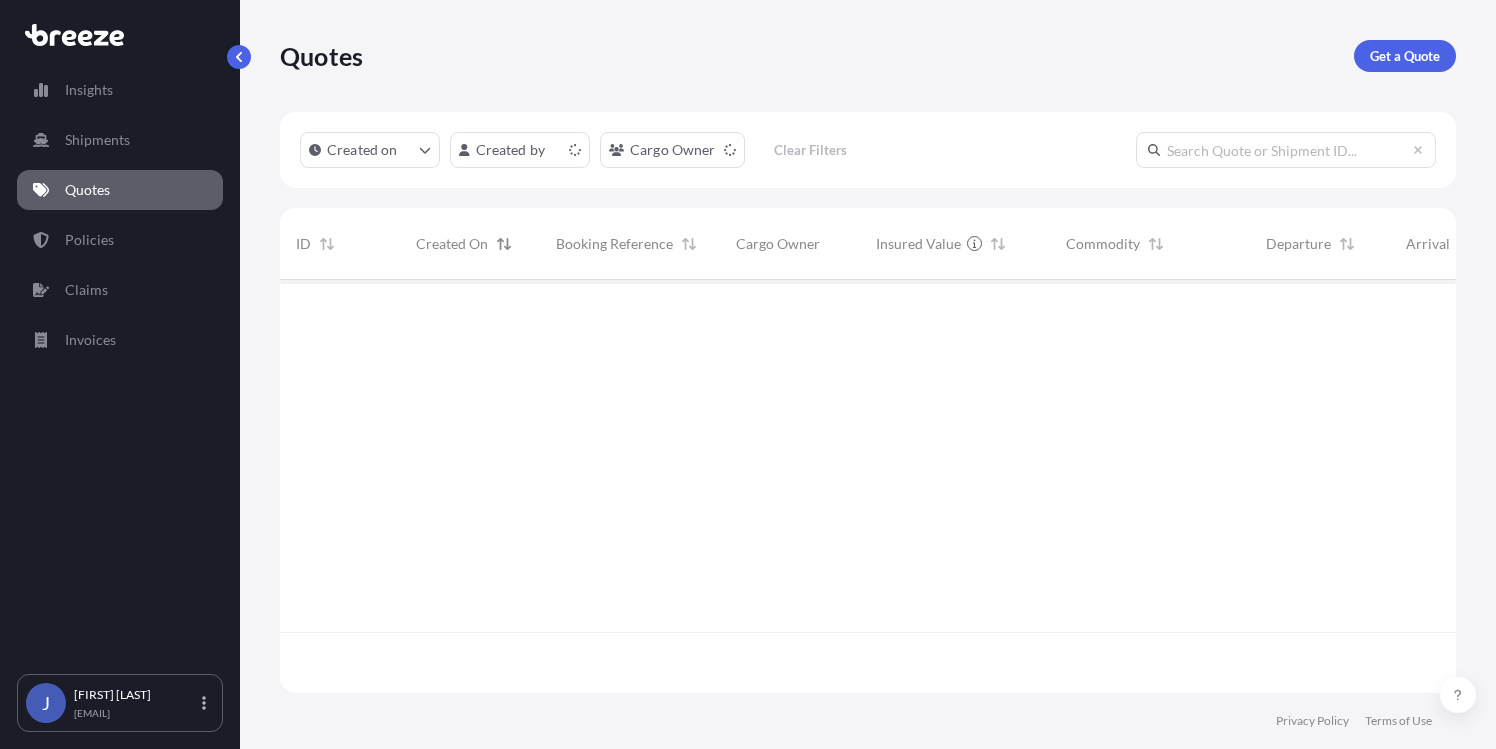 scroll, scrollTop: 16, scrollLeft: 16, axis: both 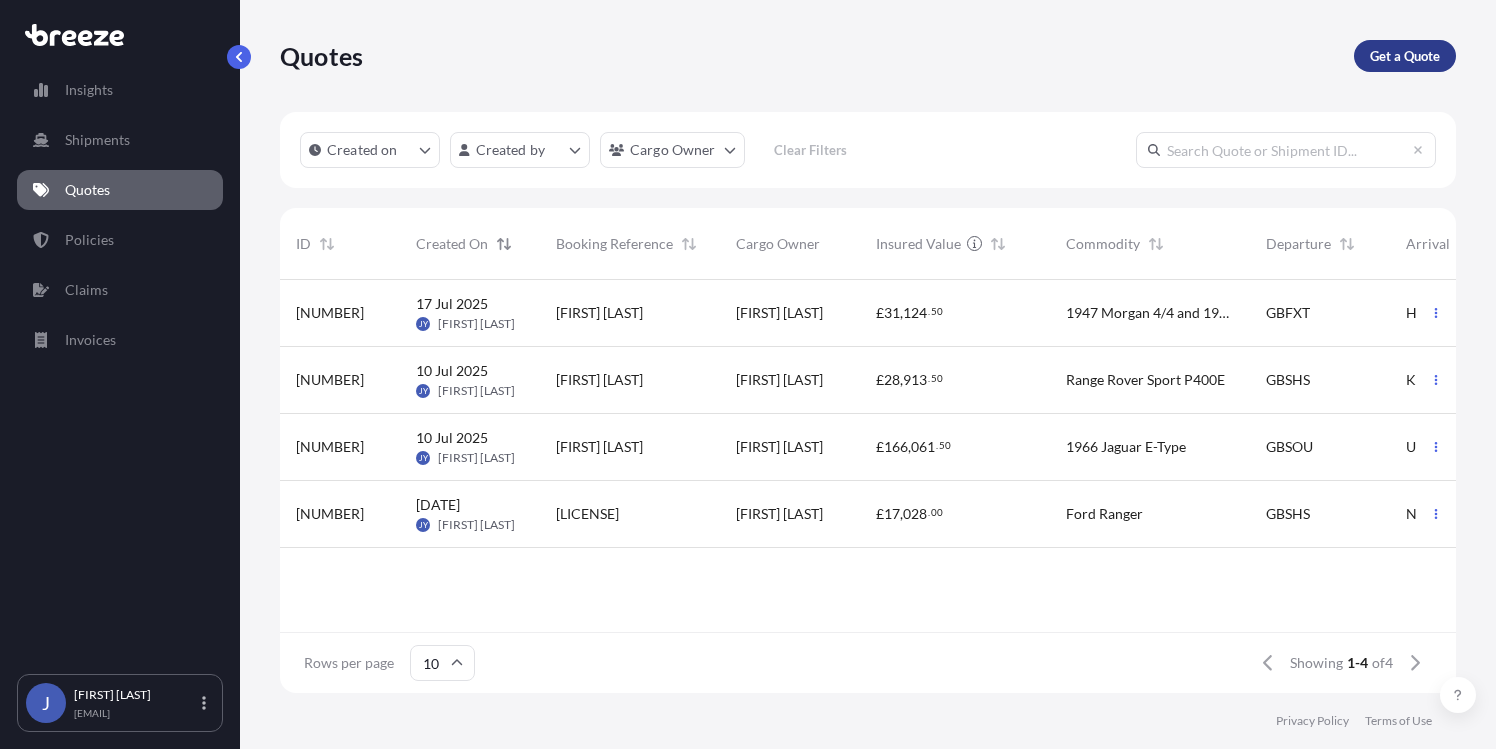 click on "Get a Quote" at bounding box center [1405, 56] 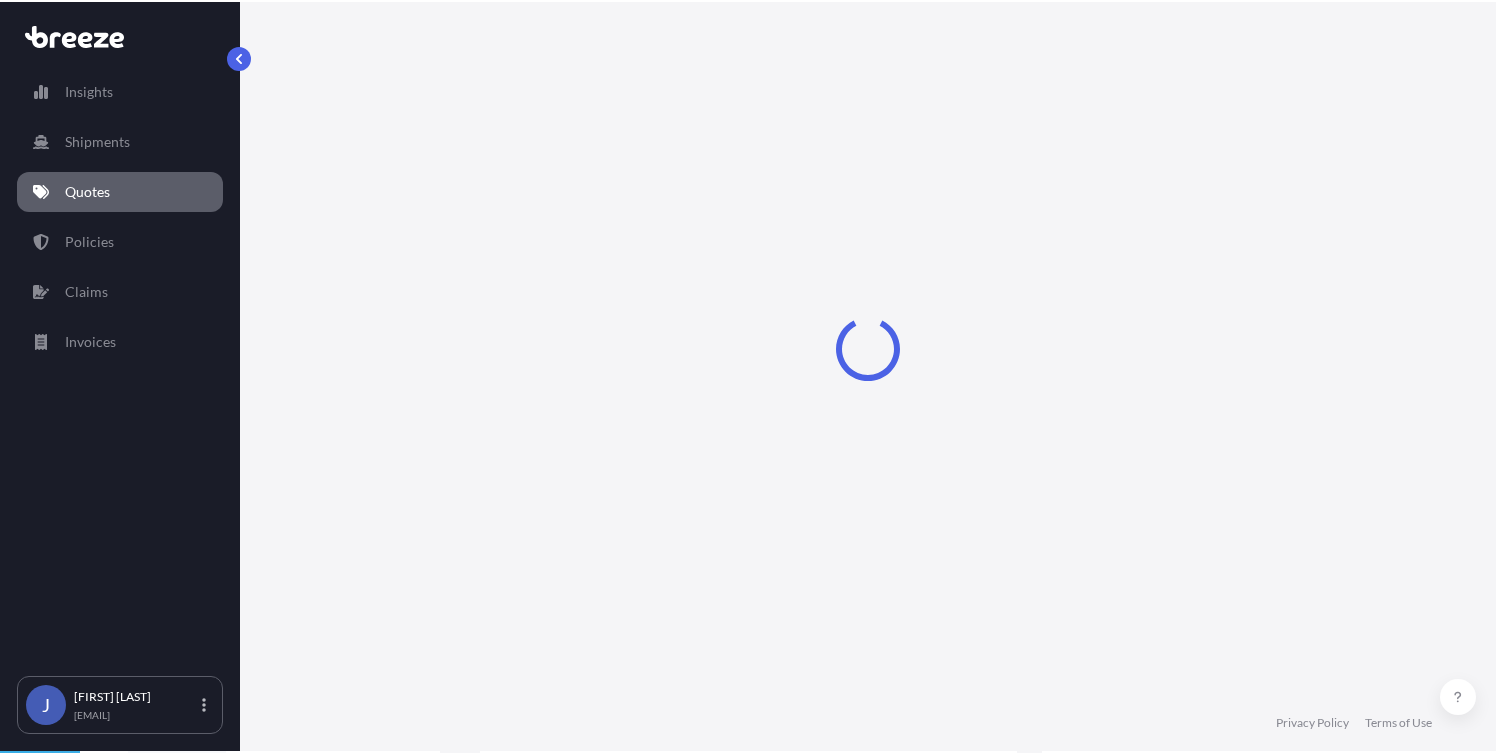 scroll, scrollTop: 19, scrollLeft: 0, axis: vertical 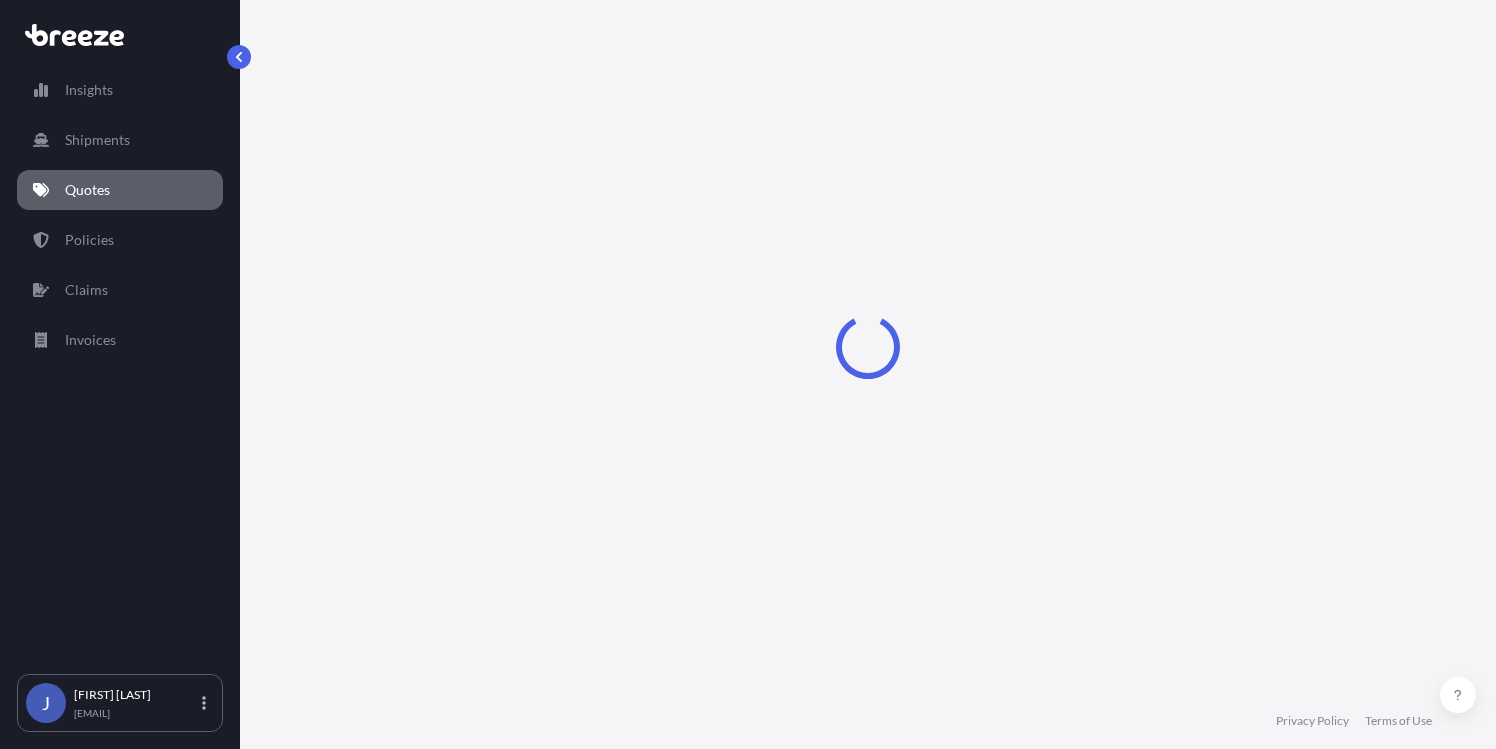 select on "Sea" 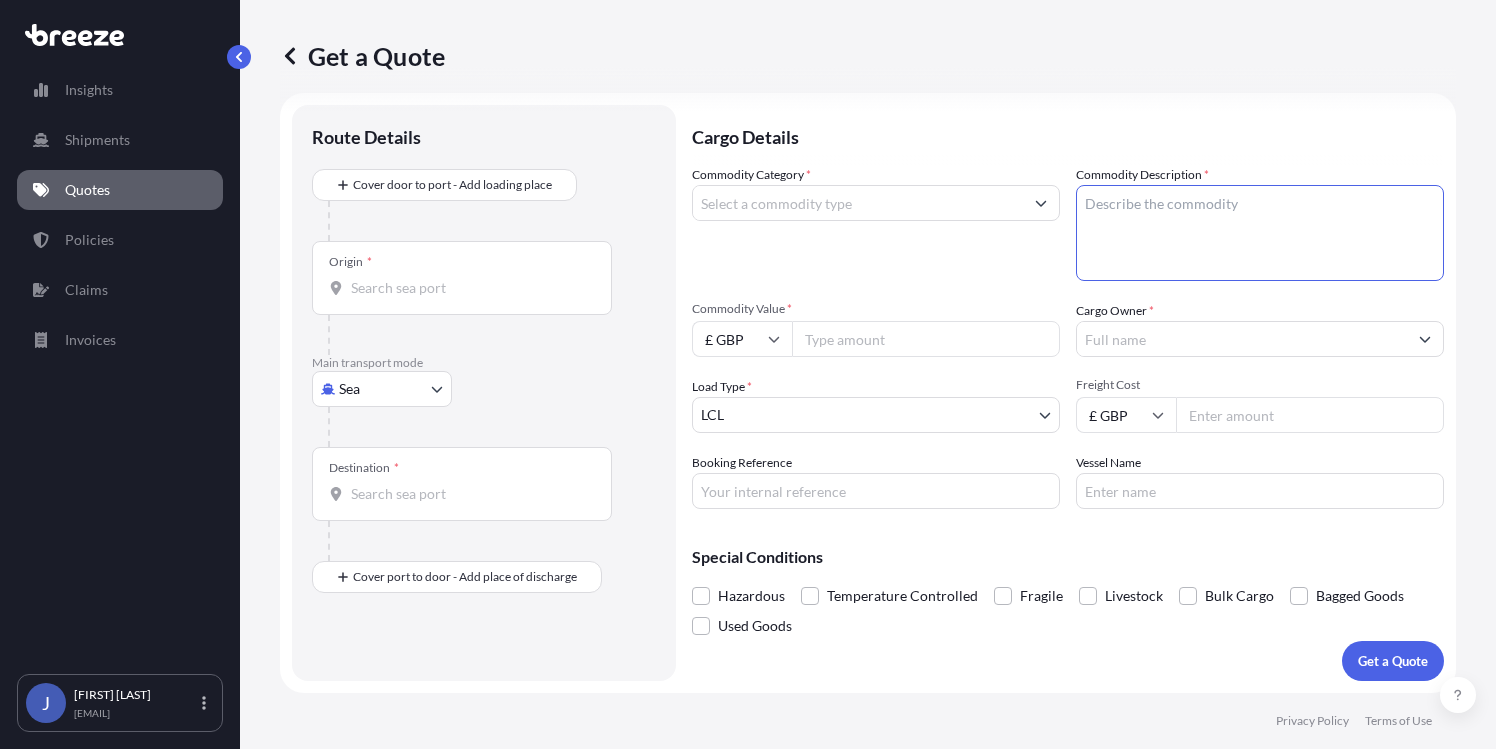 click on "Commodity Description *" at bounding box center [1260, 233] 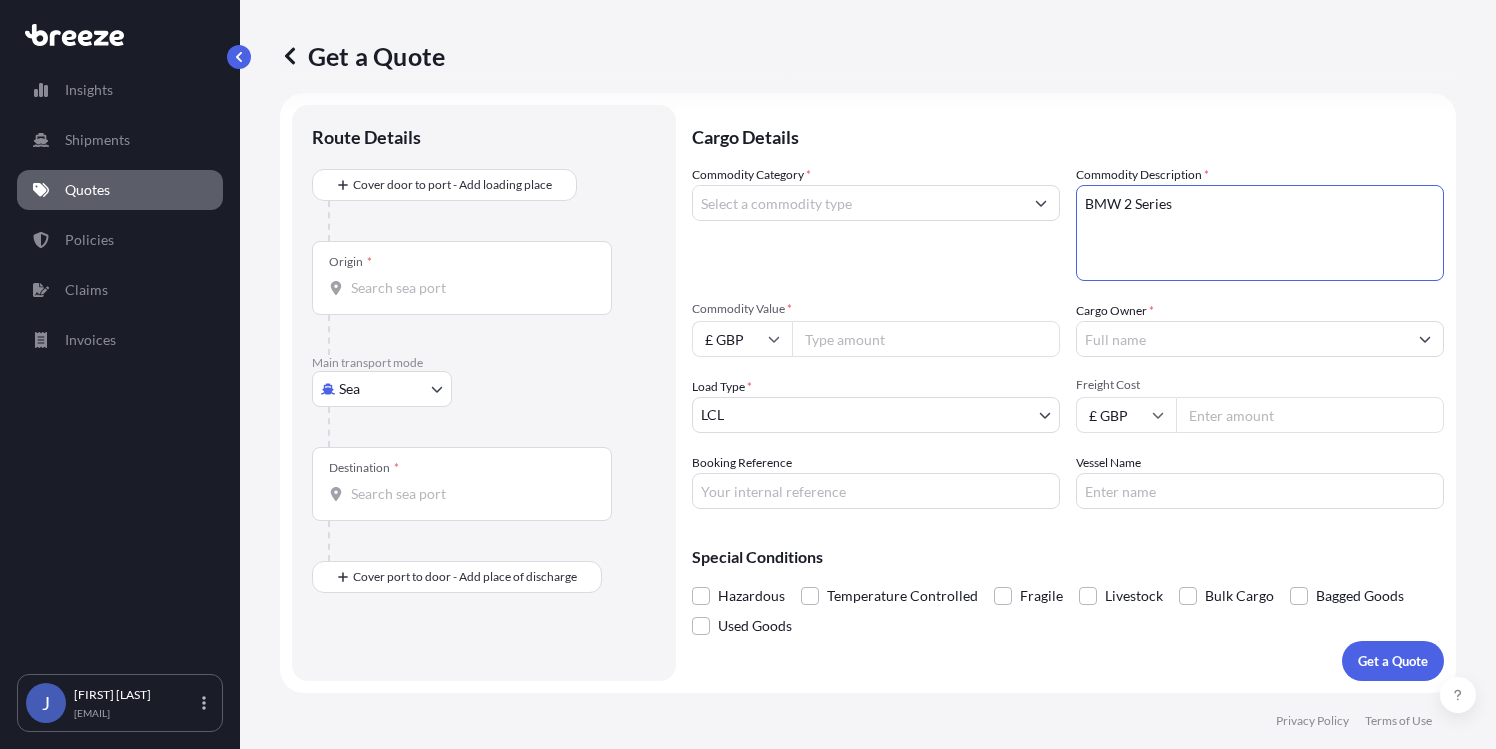 type on "BMW 2 Series" 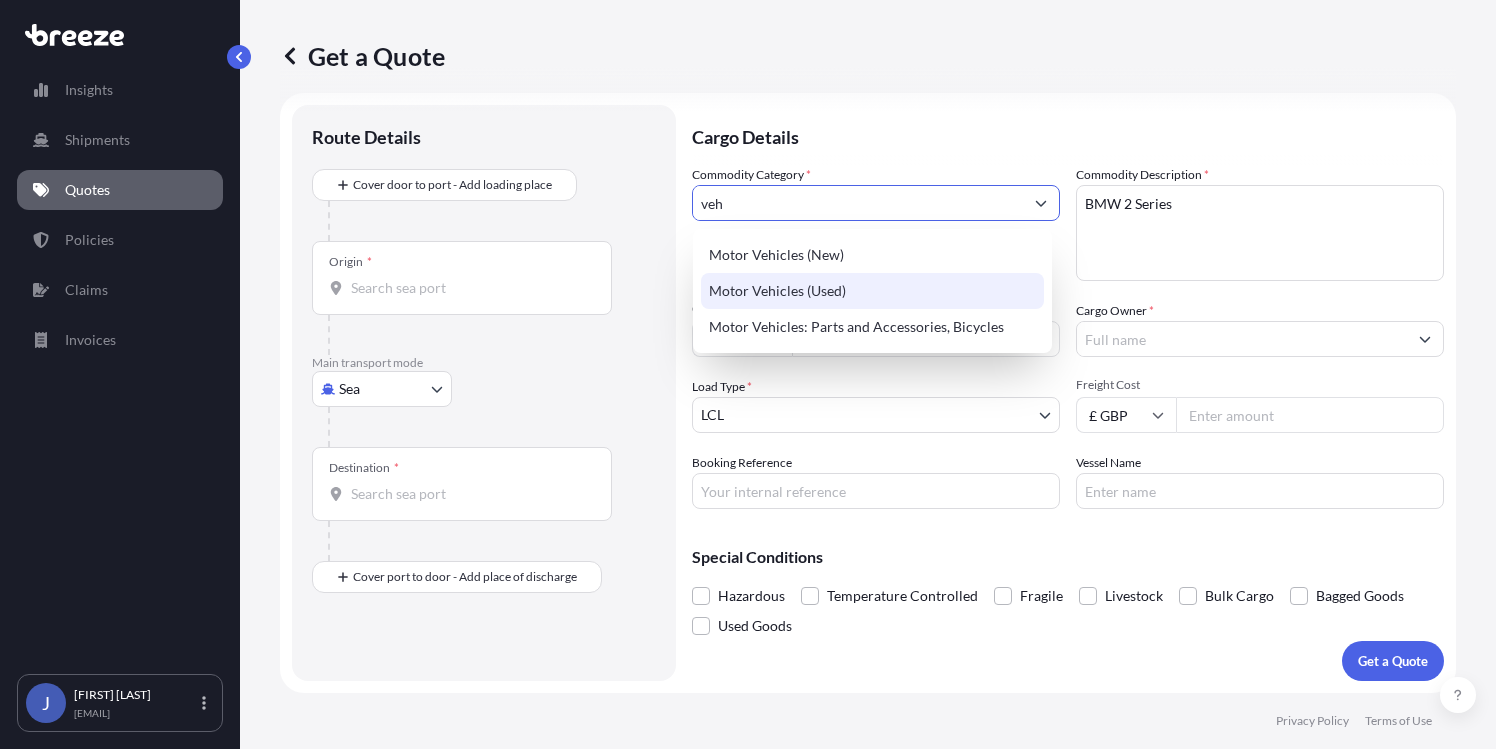 click on "Motor Vehicles (Used)" at bounding box center (872, 291) 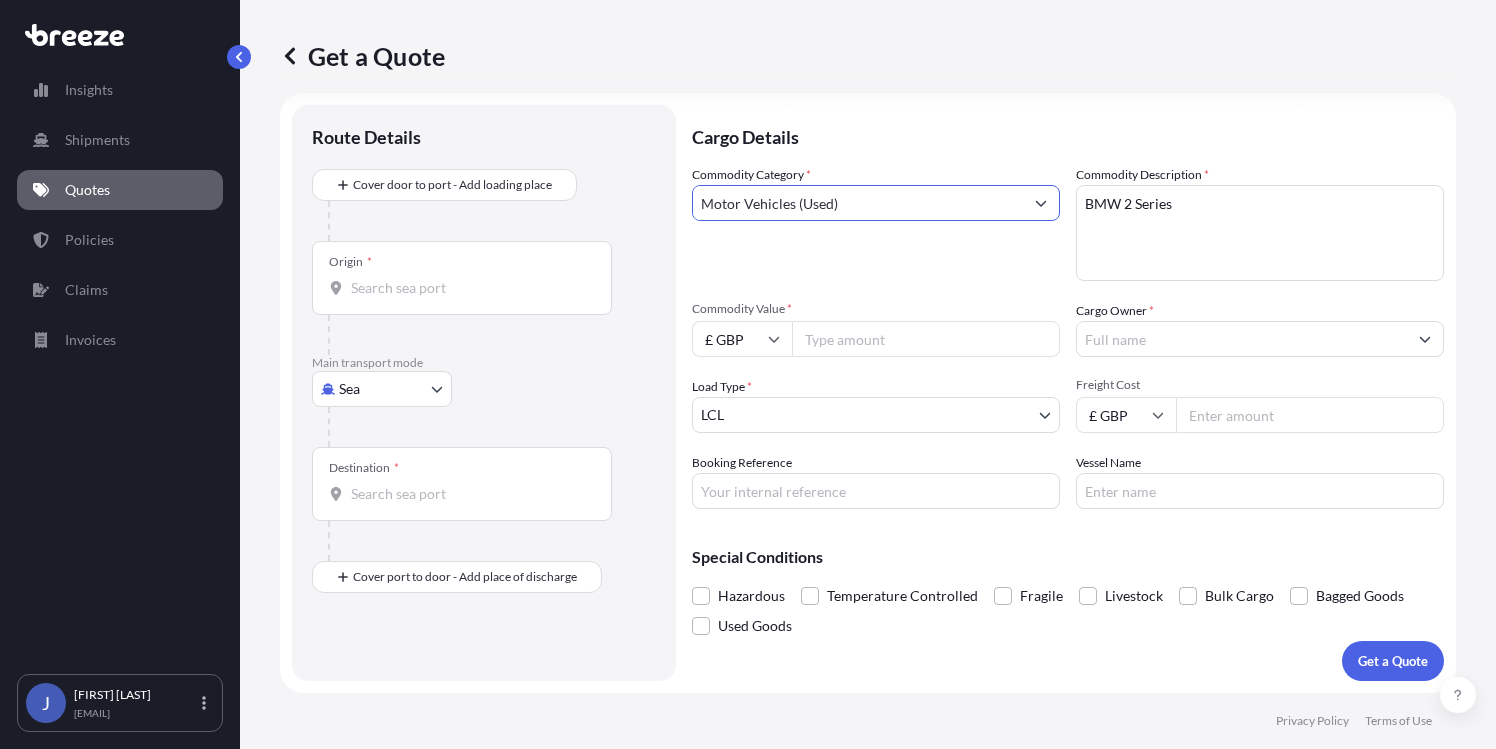 type on "Motor Vehicles (Used)" 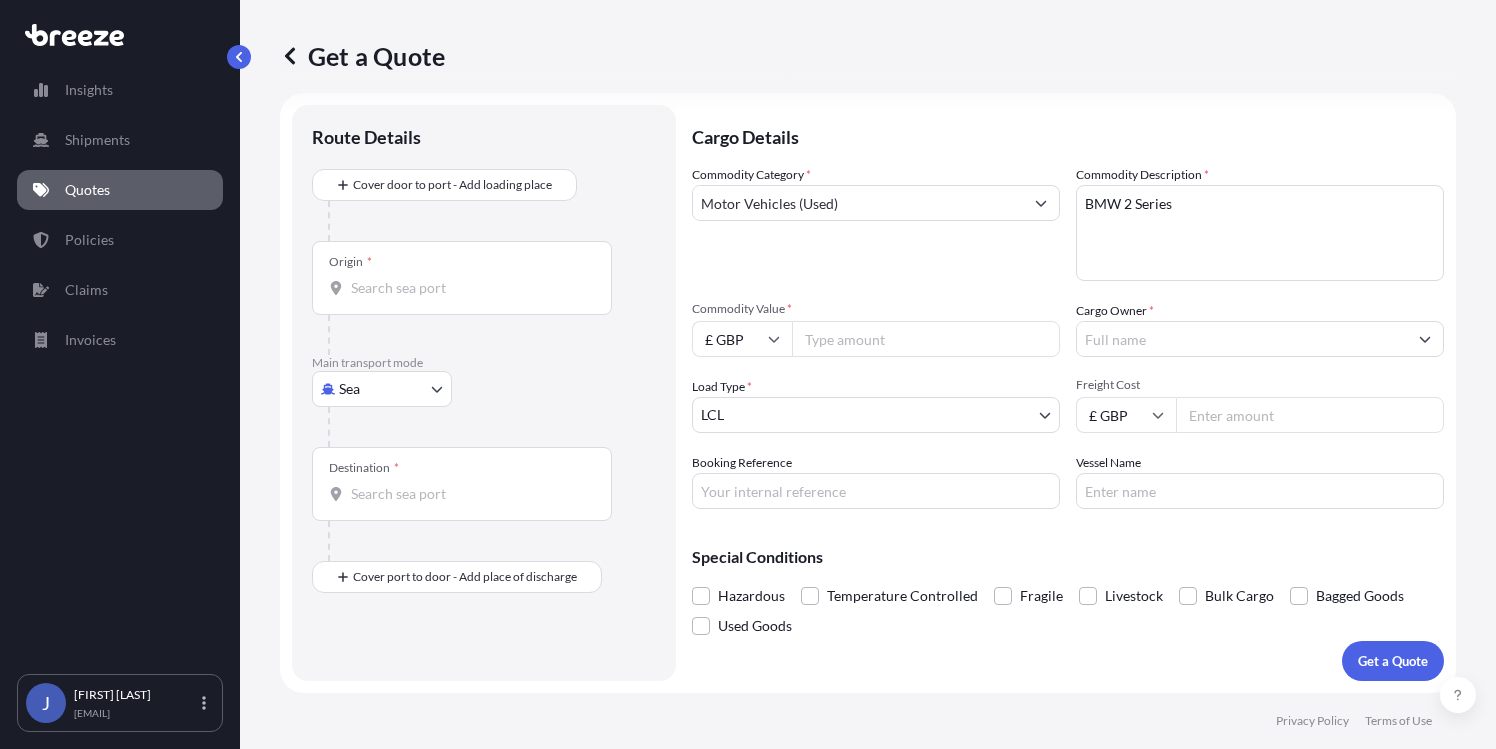 click on "Origin *" at bounding box center [462, 278] 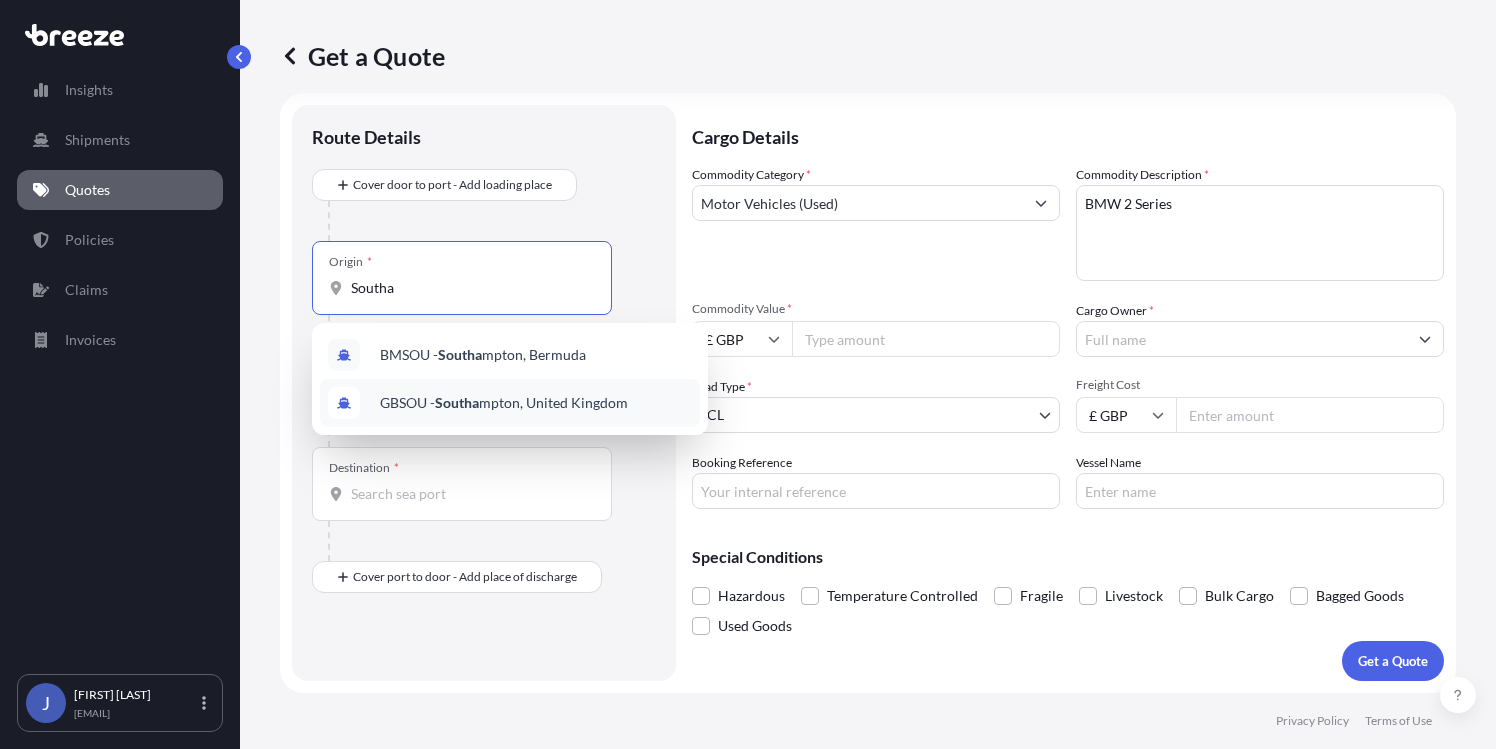 click on "GBSOU - [CITY], [COUNTRY]" at bounding box center (504, 403) 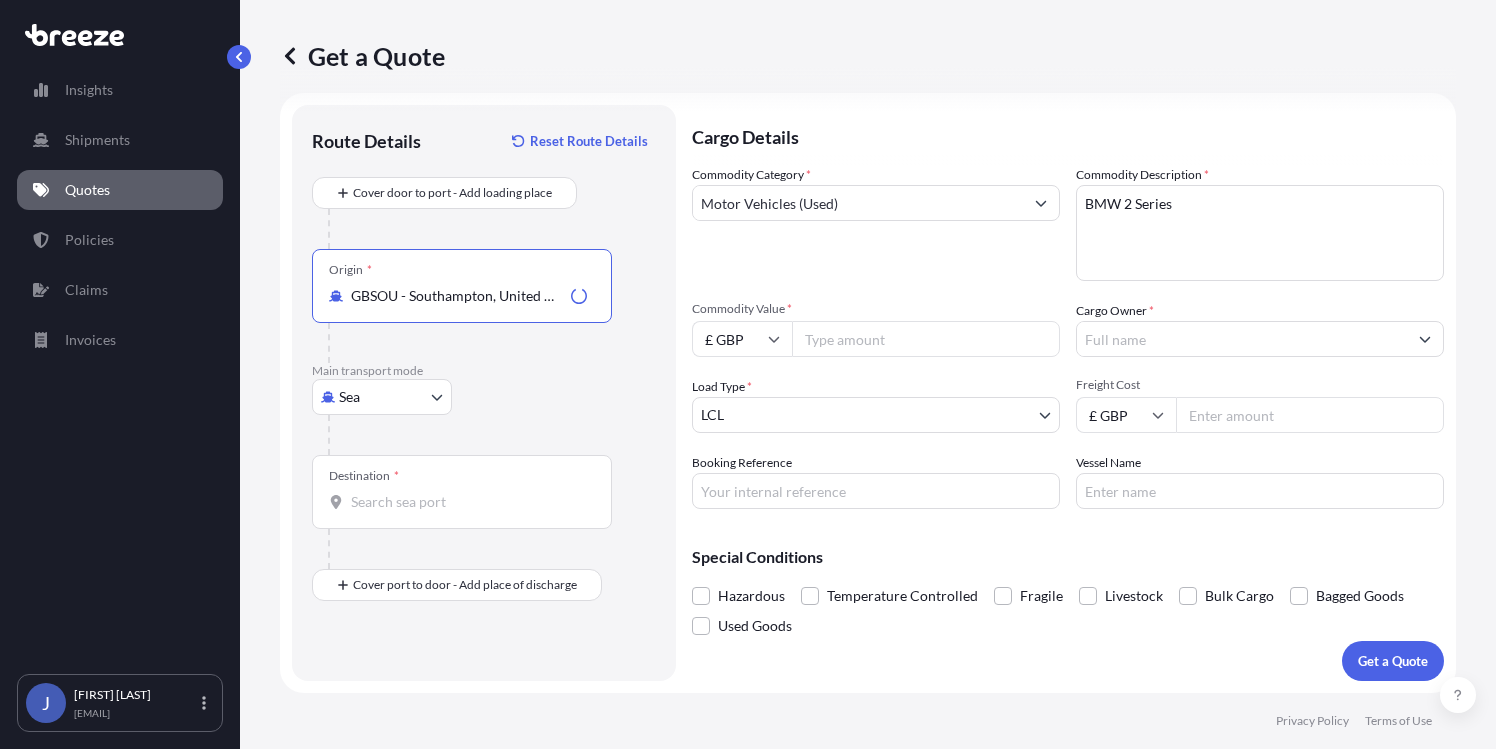 type on "GBSOU - Southampton, United Kingdom" 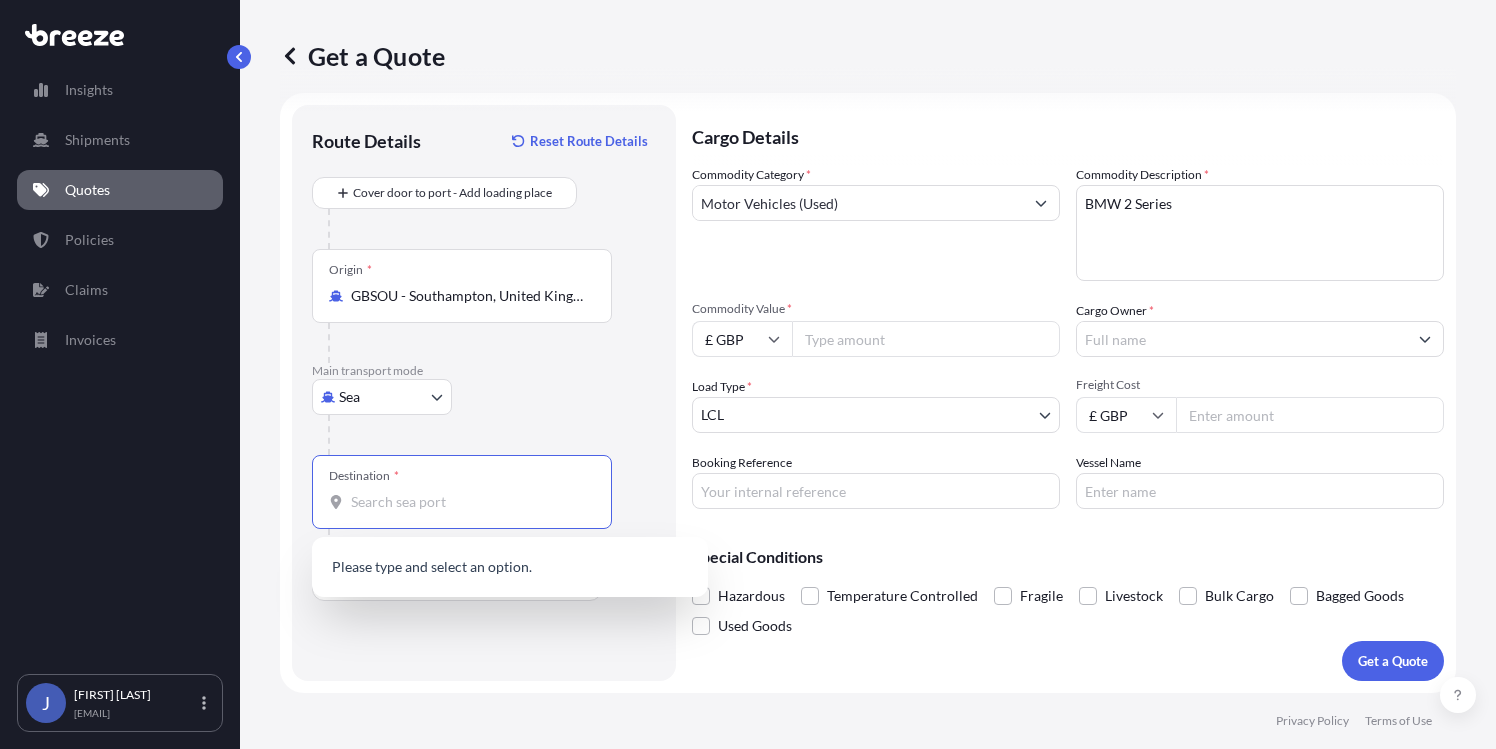 click on "Destination *" at bounding box center [469, 502] 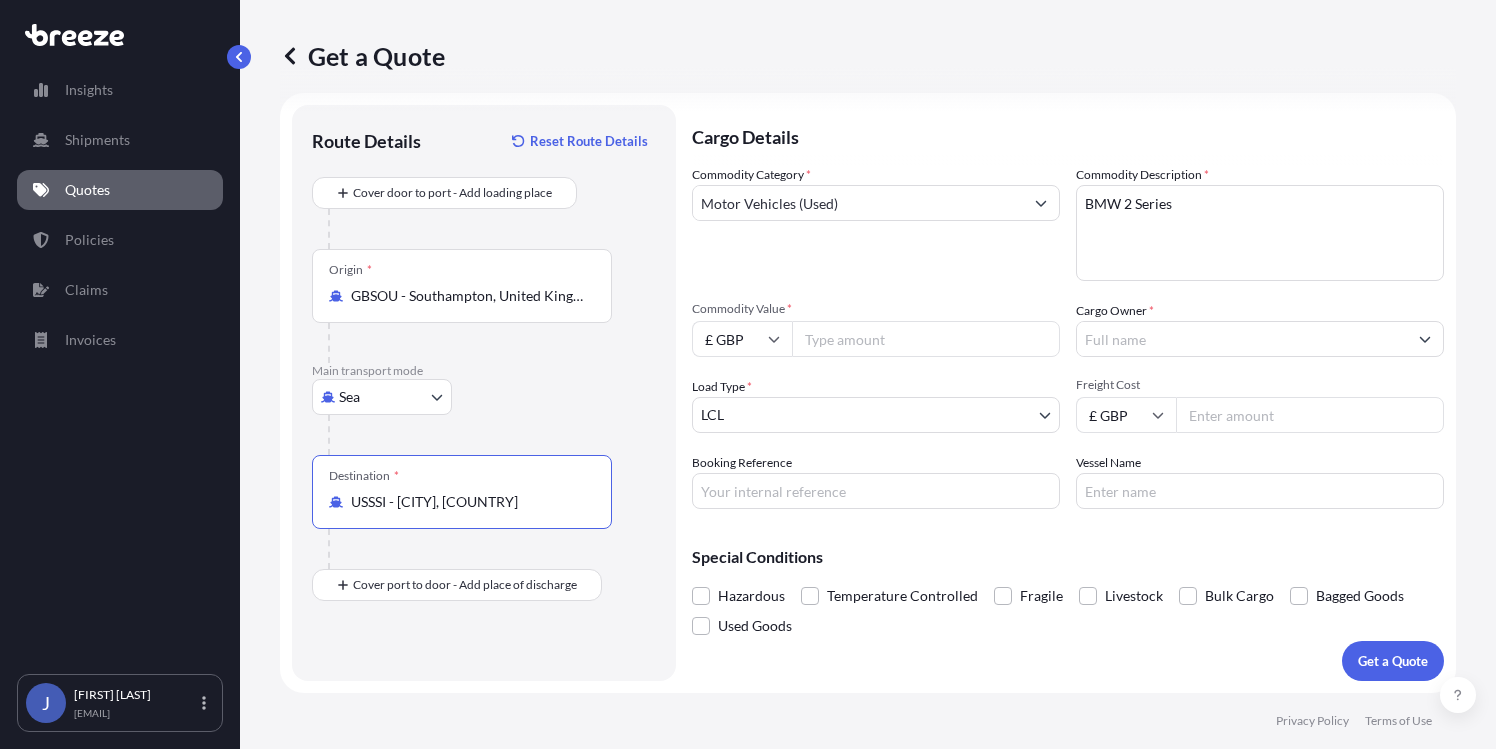 type on "USSSI - [CITY], [COUNTRY]" 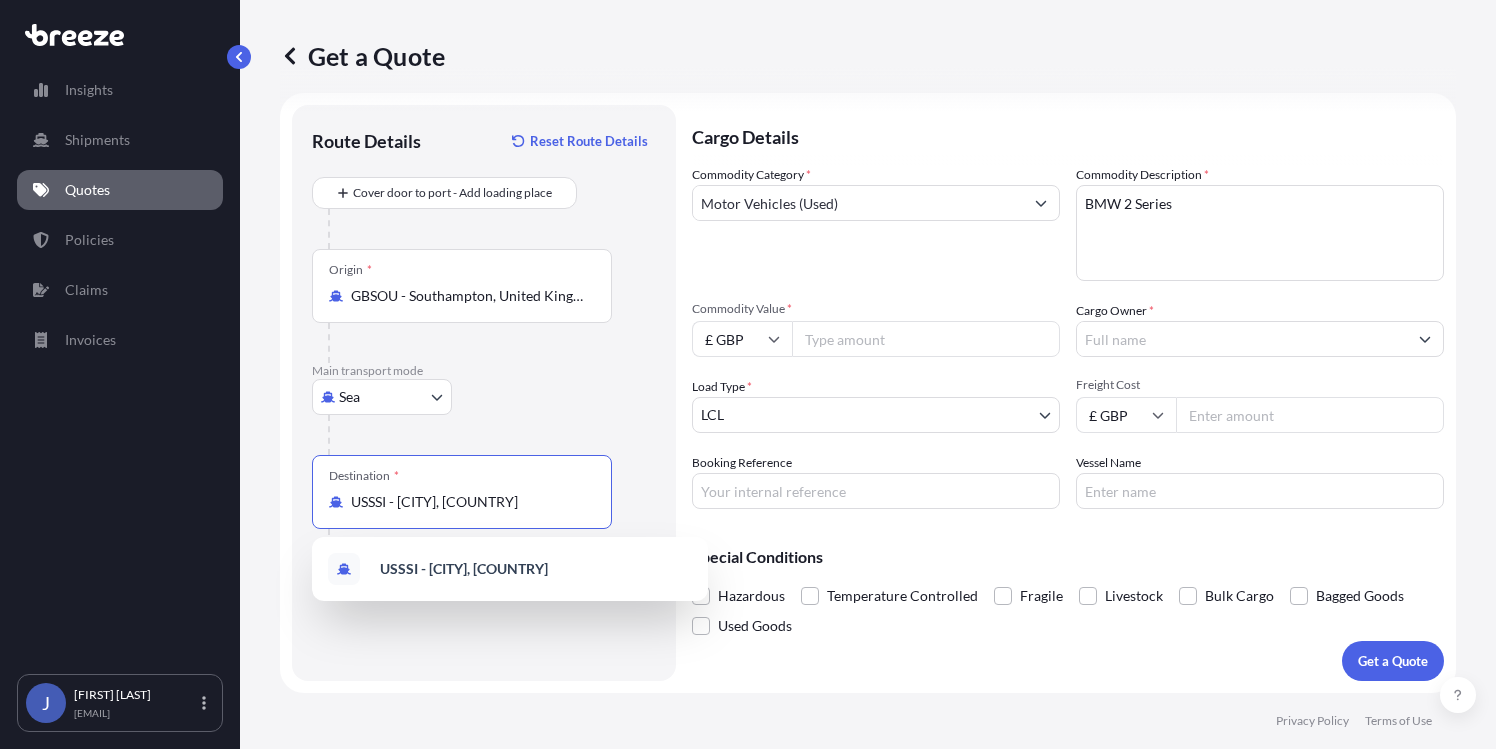 click on "Freight Cost" at bounding box center (1310, 415) 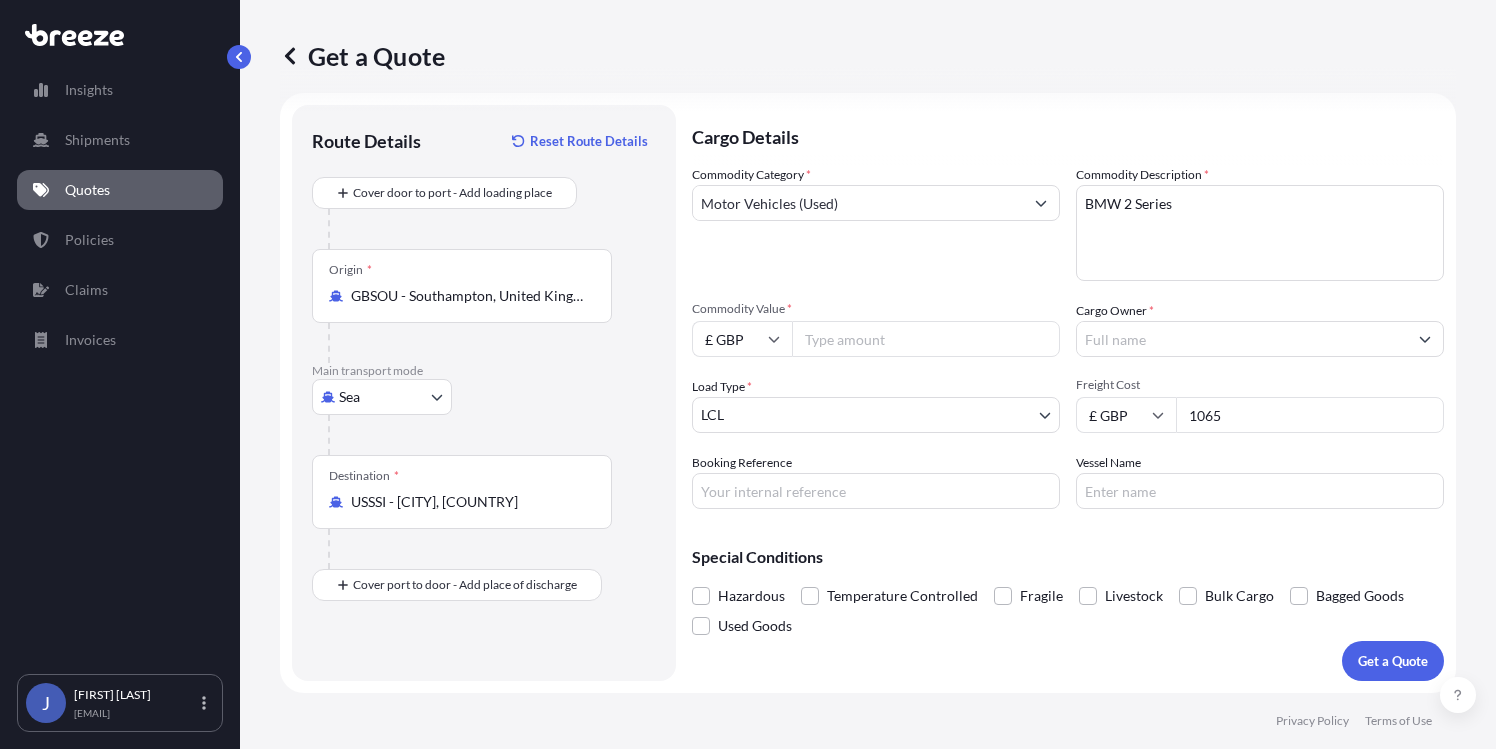 type on "1065" 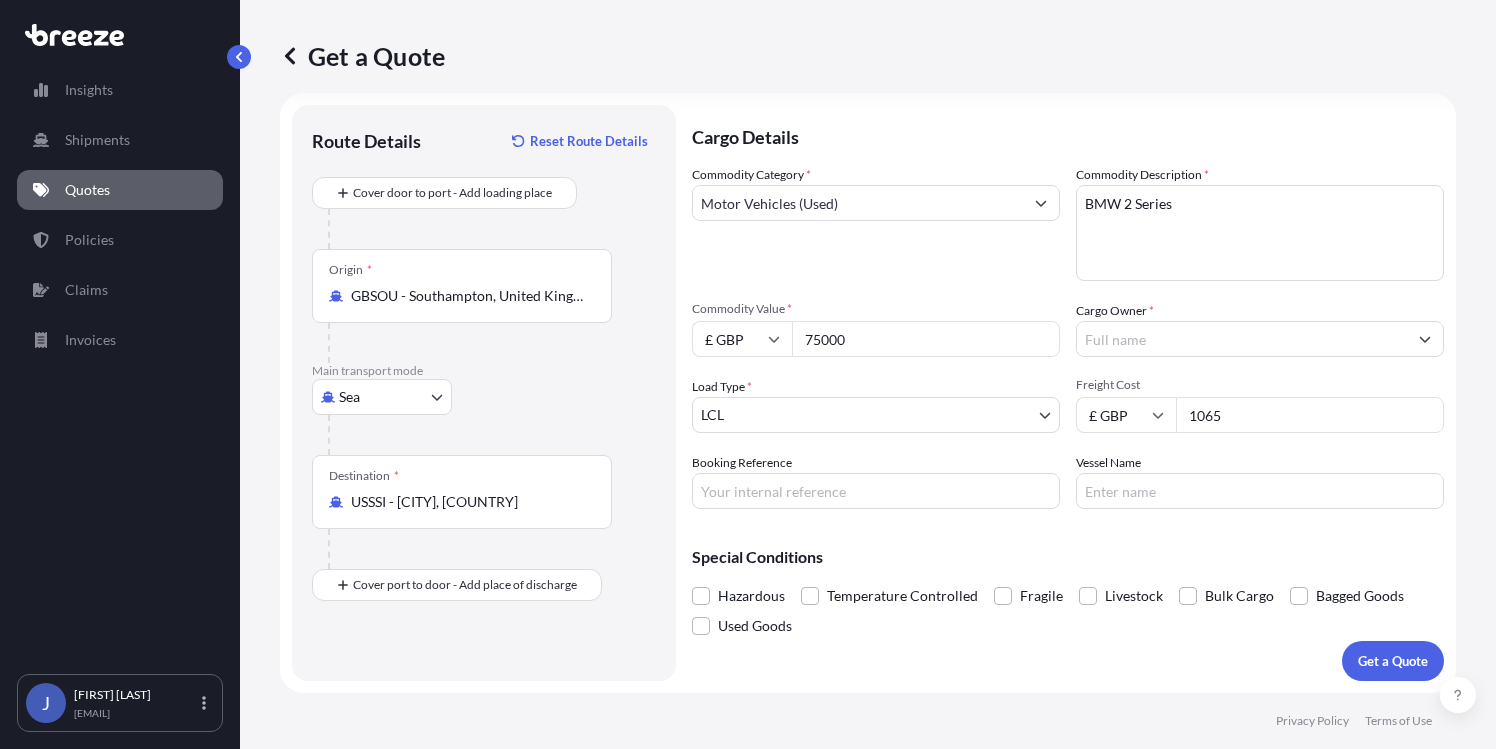 type on "75000" 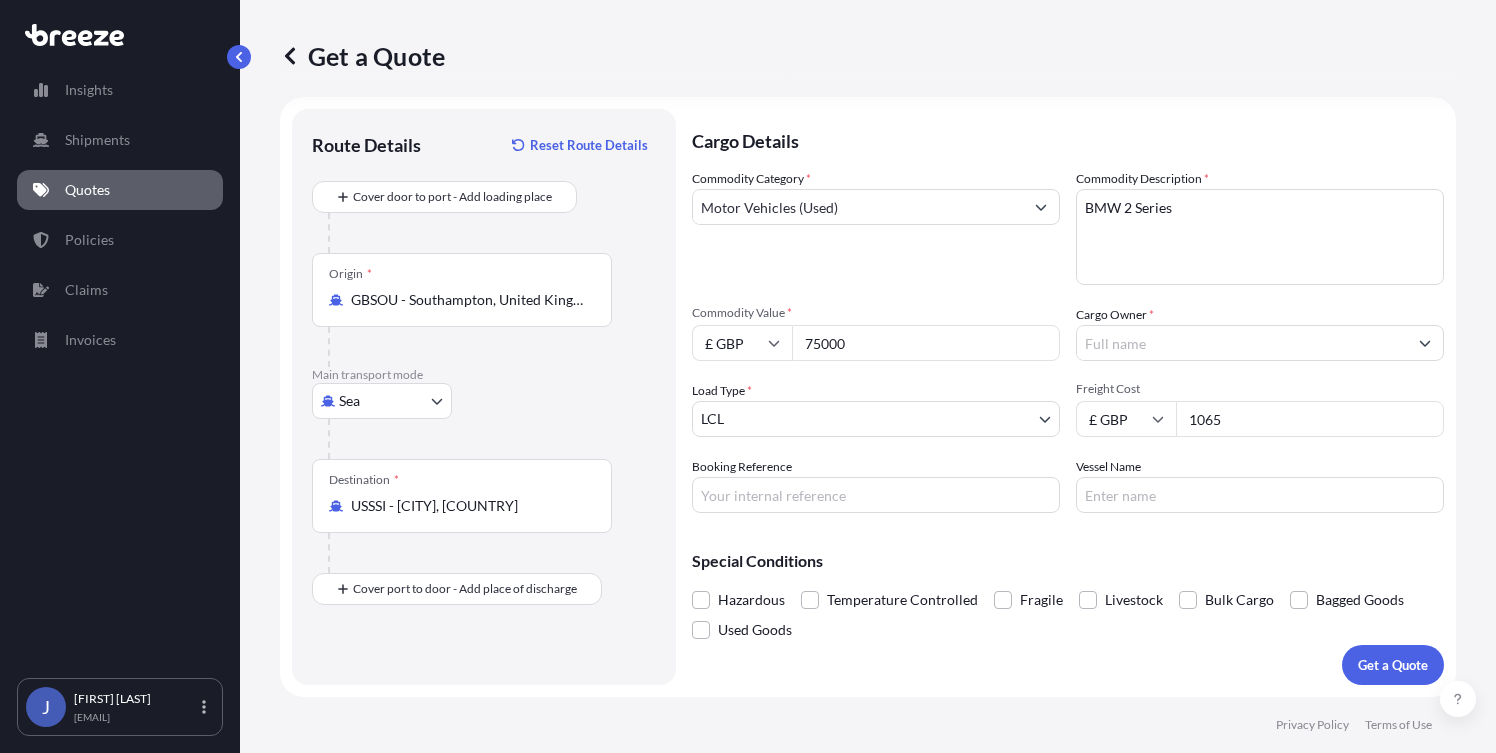 scroll, scrollTop: 15, scrollLeft: 0, axis: vertical 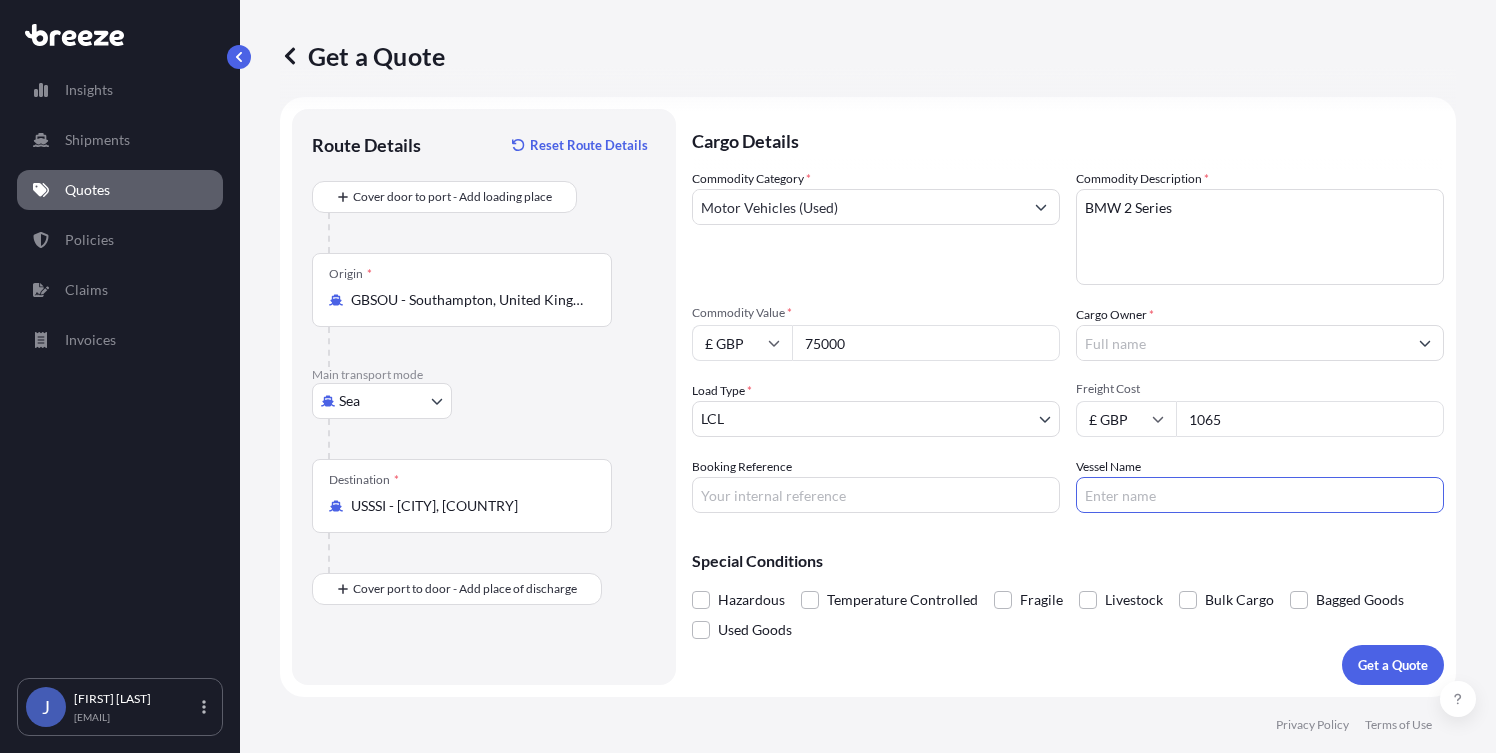 click on "Vessel Name" at bounding box center (1260, 495) 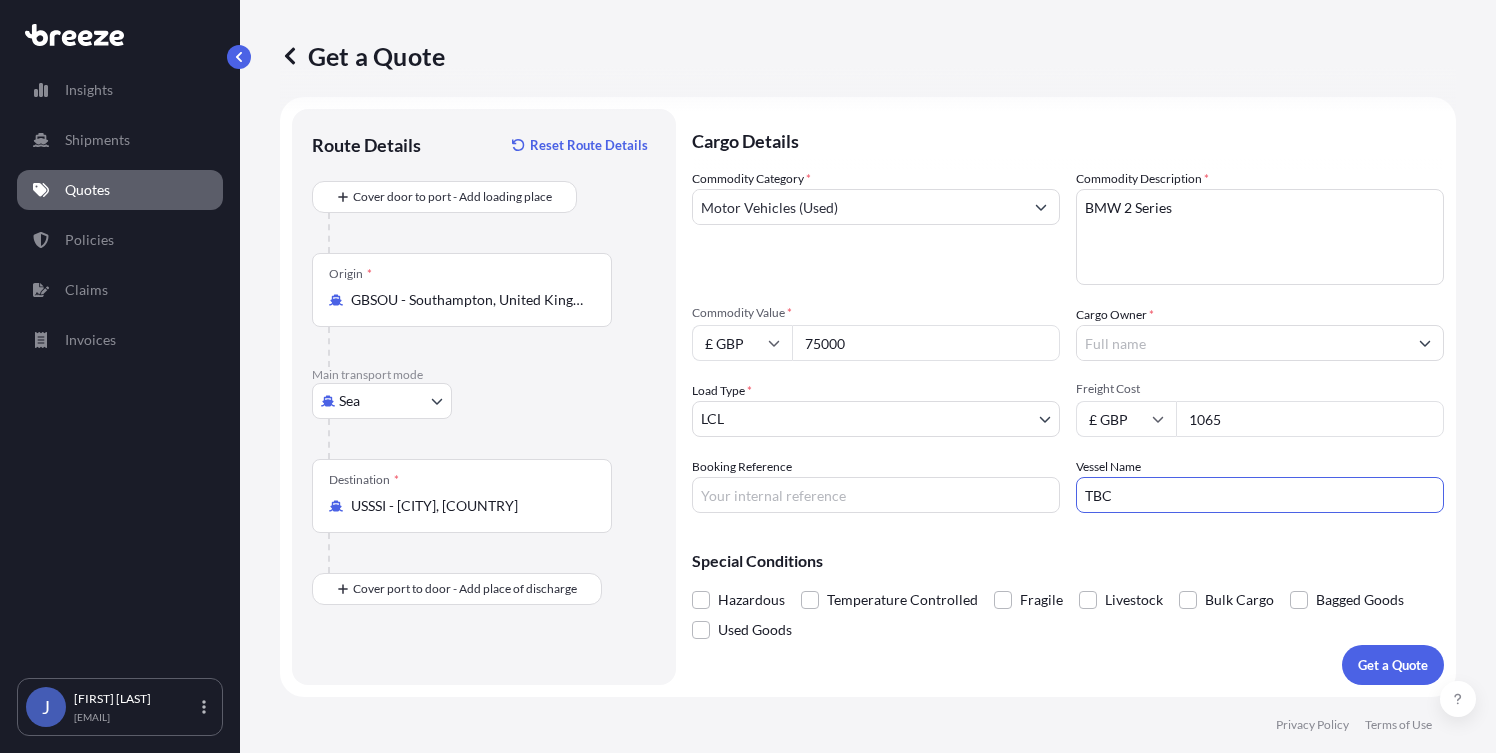 type on "TBC" 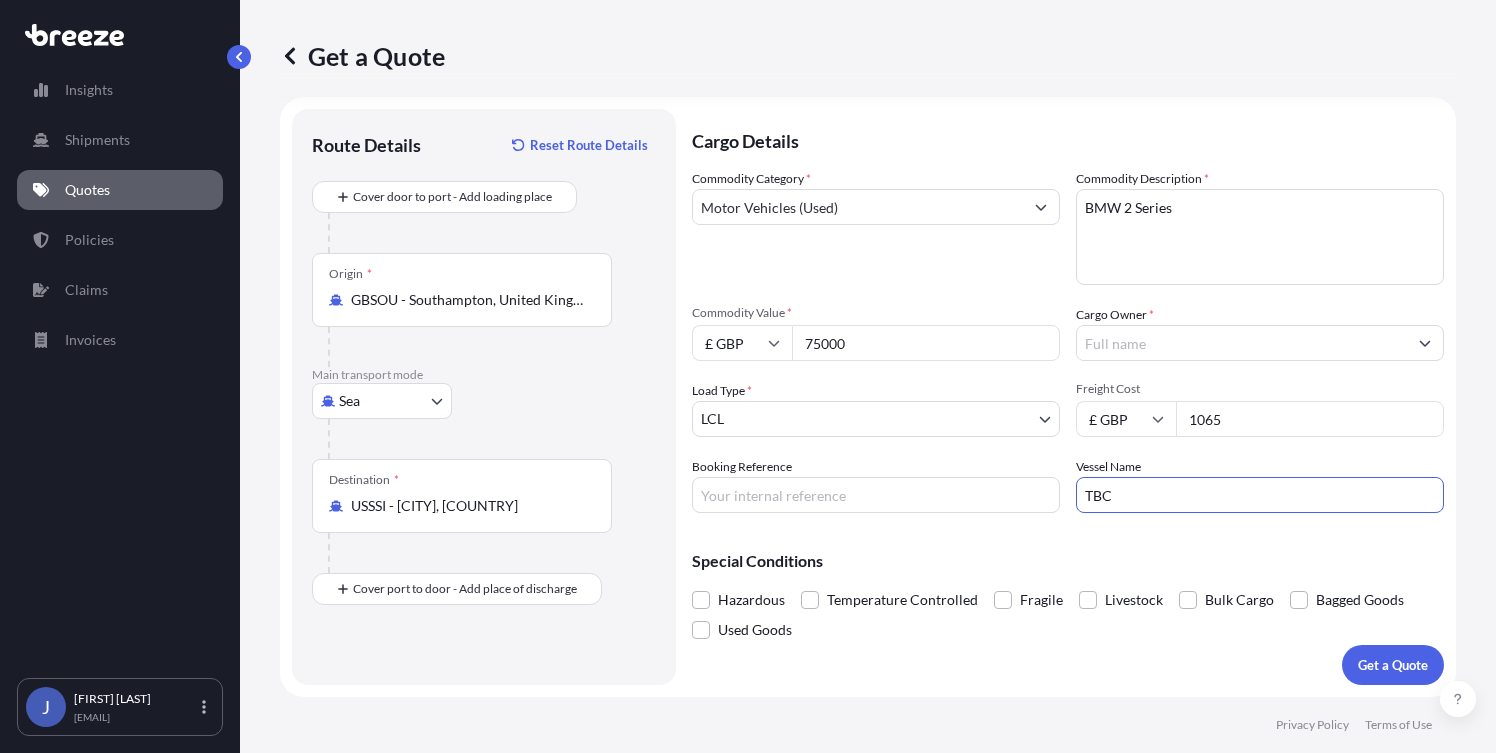 click on "Booking Reference" at bounding box center [876, 495] 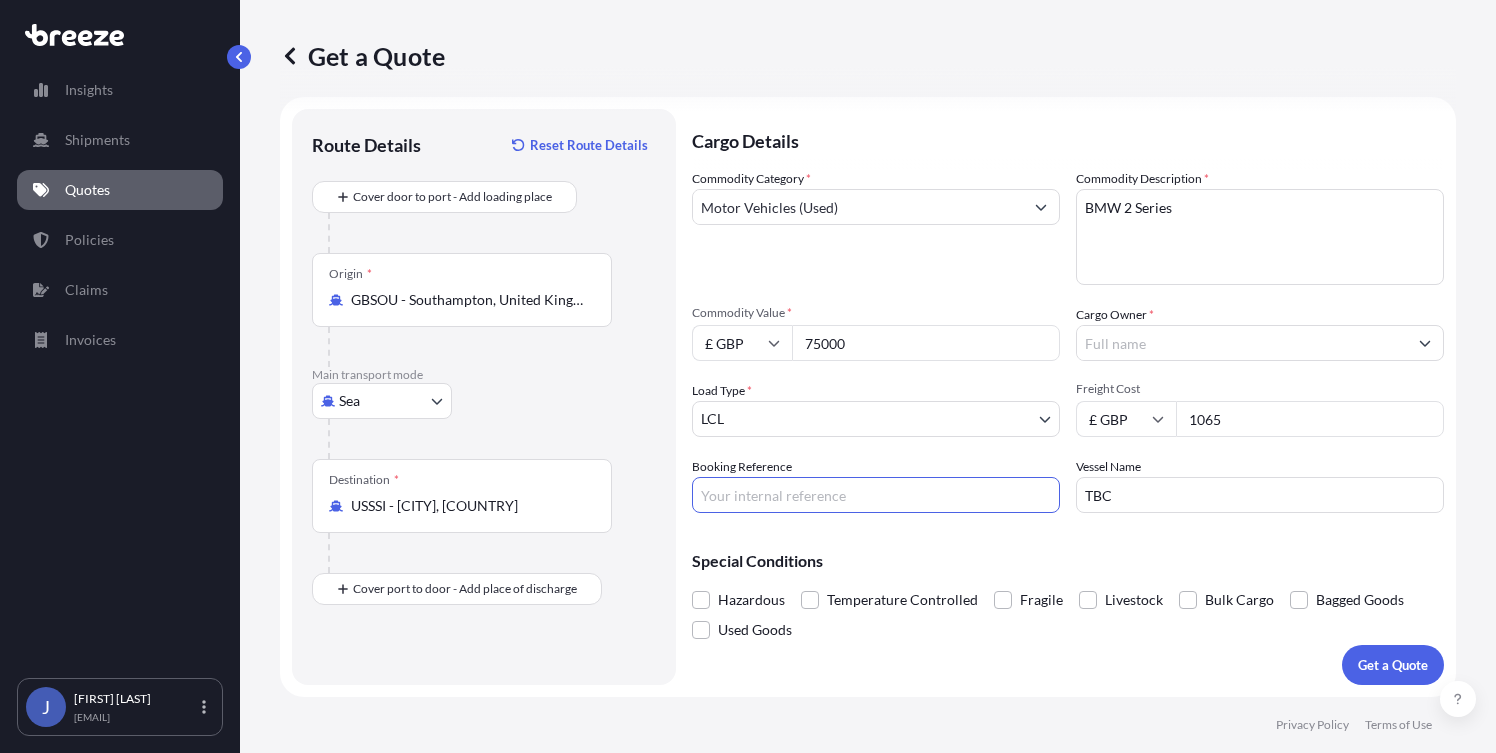 paste on "[NAME]" 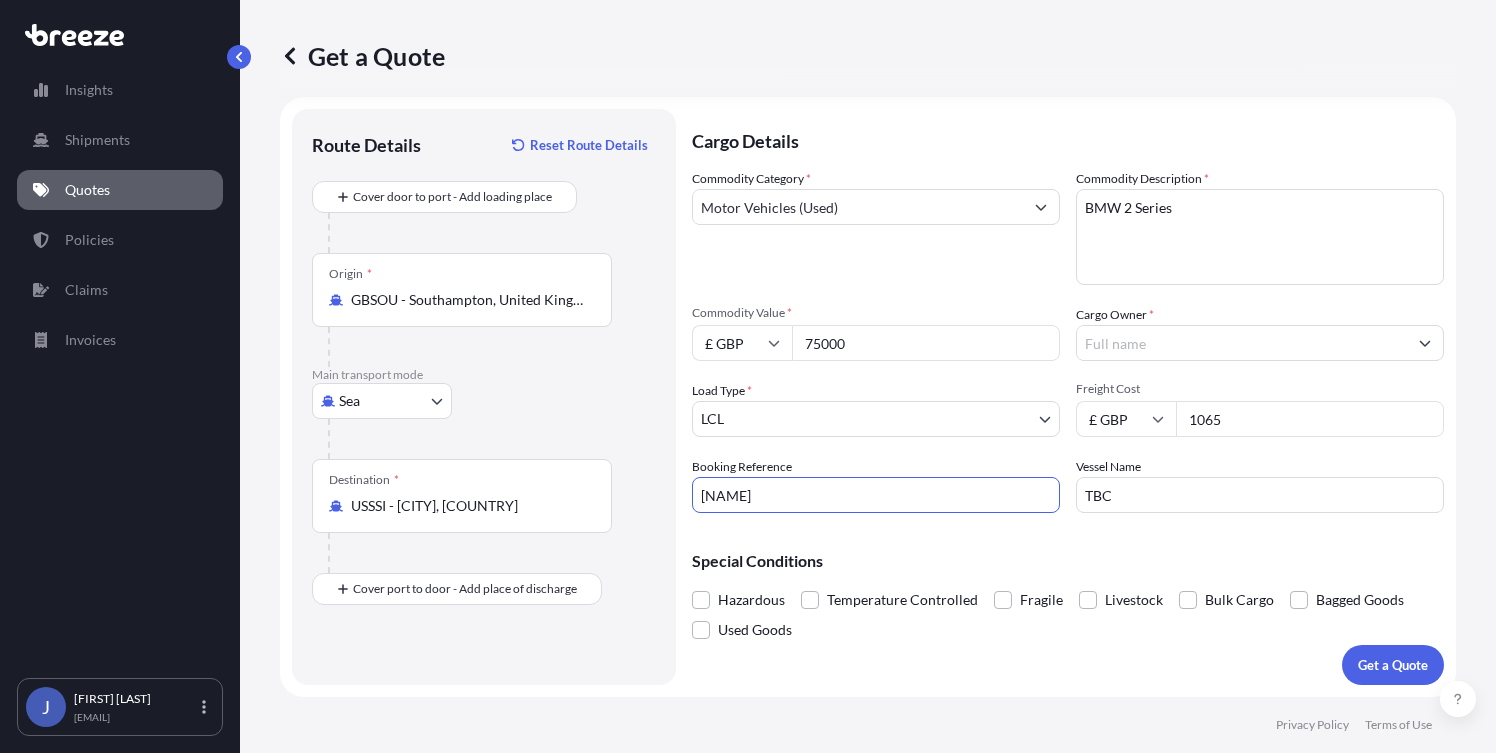 type on "[NAME]" 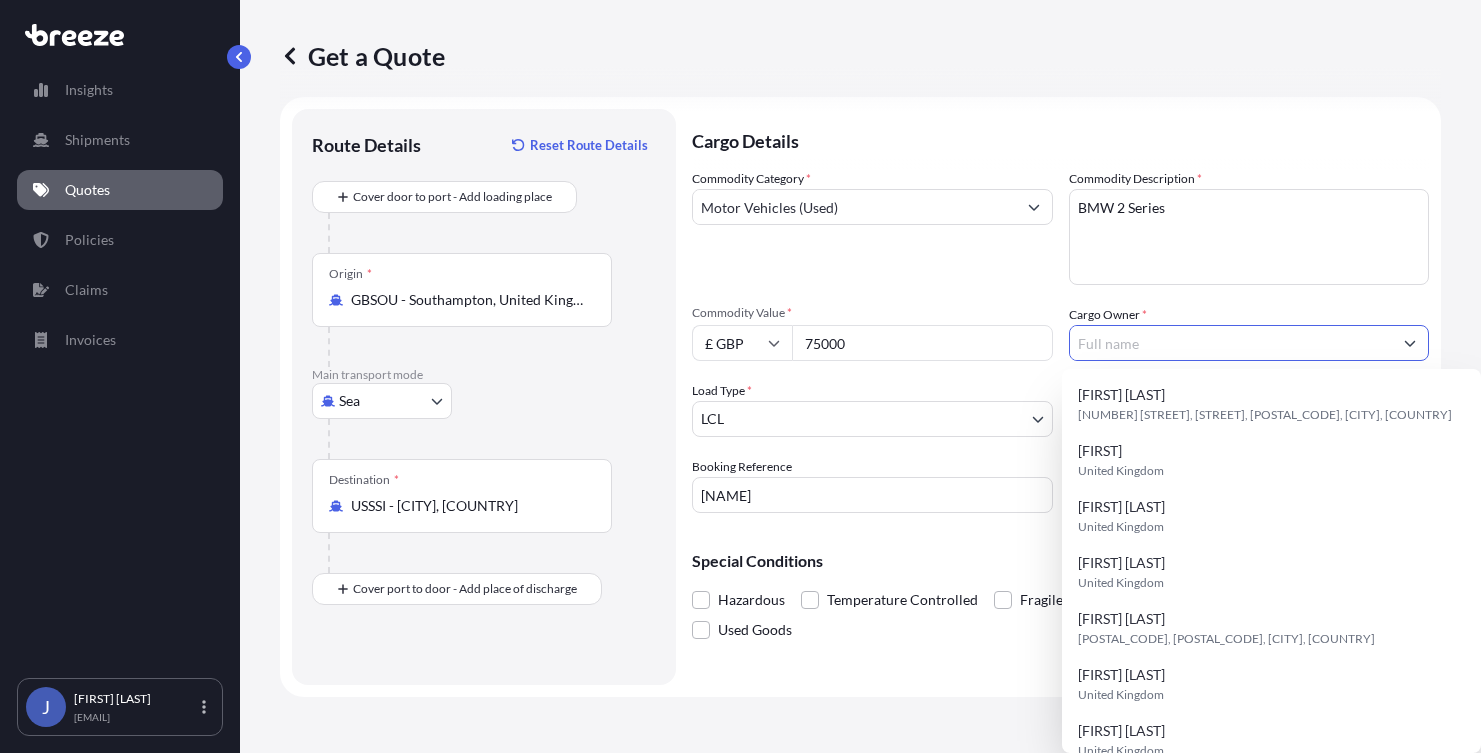 paste on "[NAME]" 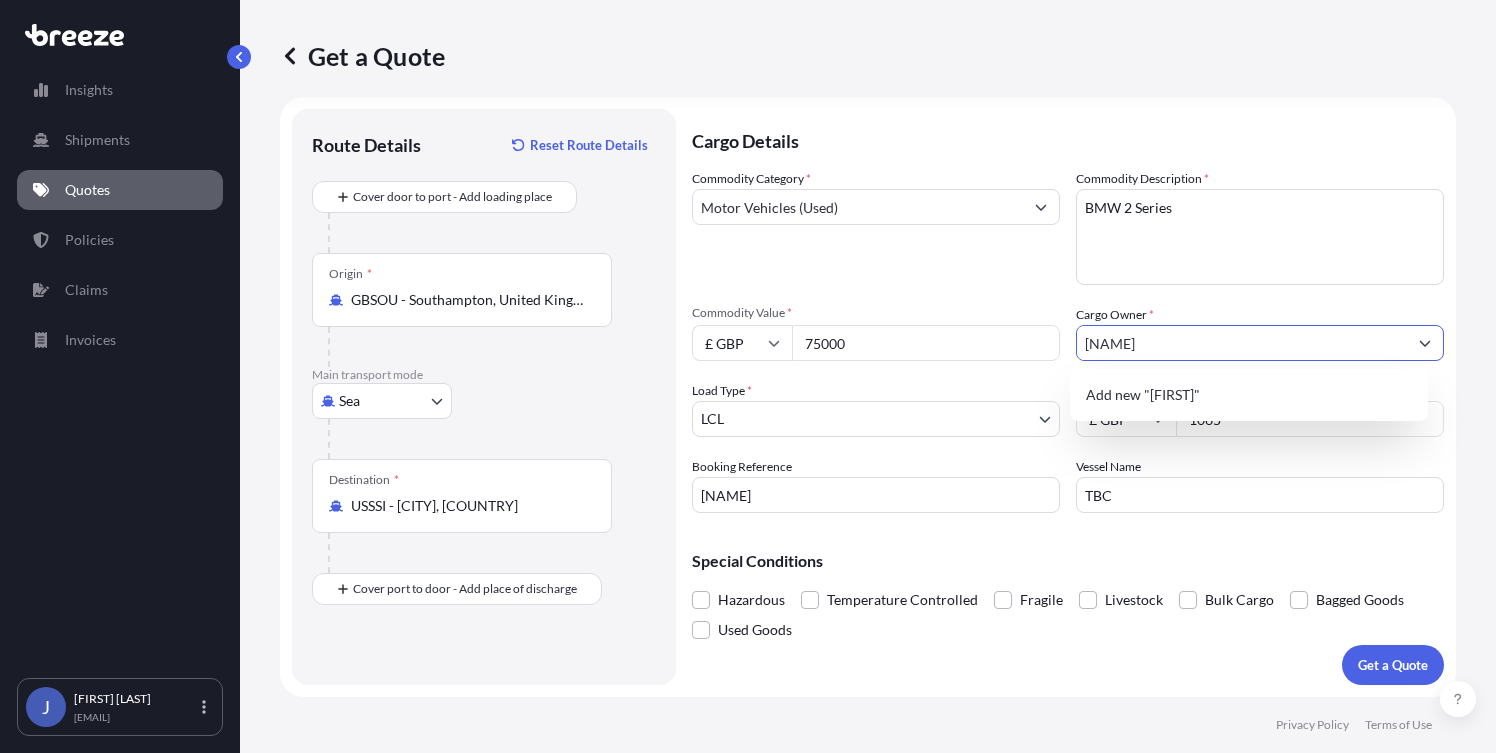 type on "[NAME]" 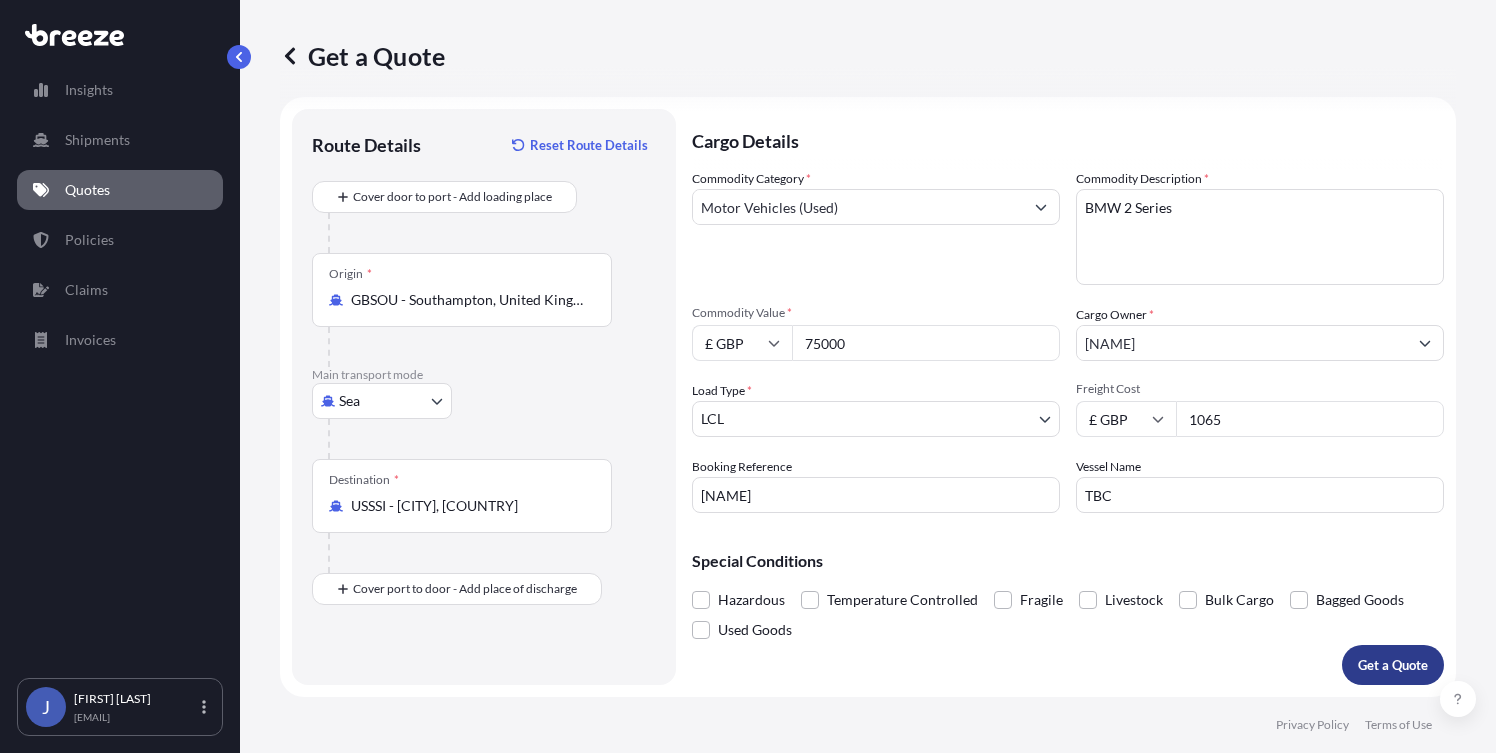 click on "Get a Quote" at bounding box center [1393, 665] 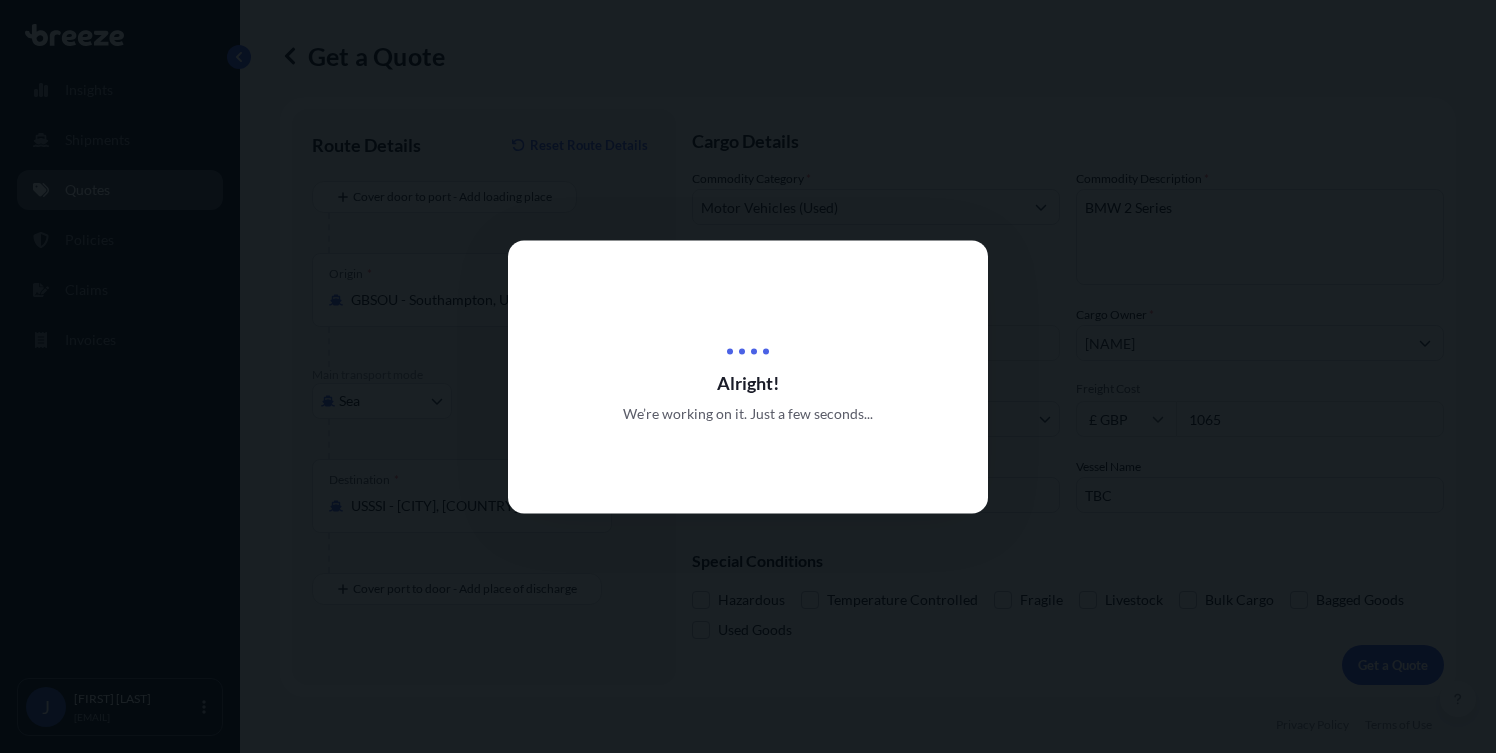 scroll, scrollTop: 0, scrollLeft: 0, axis: both 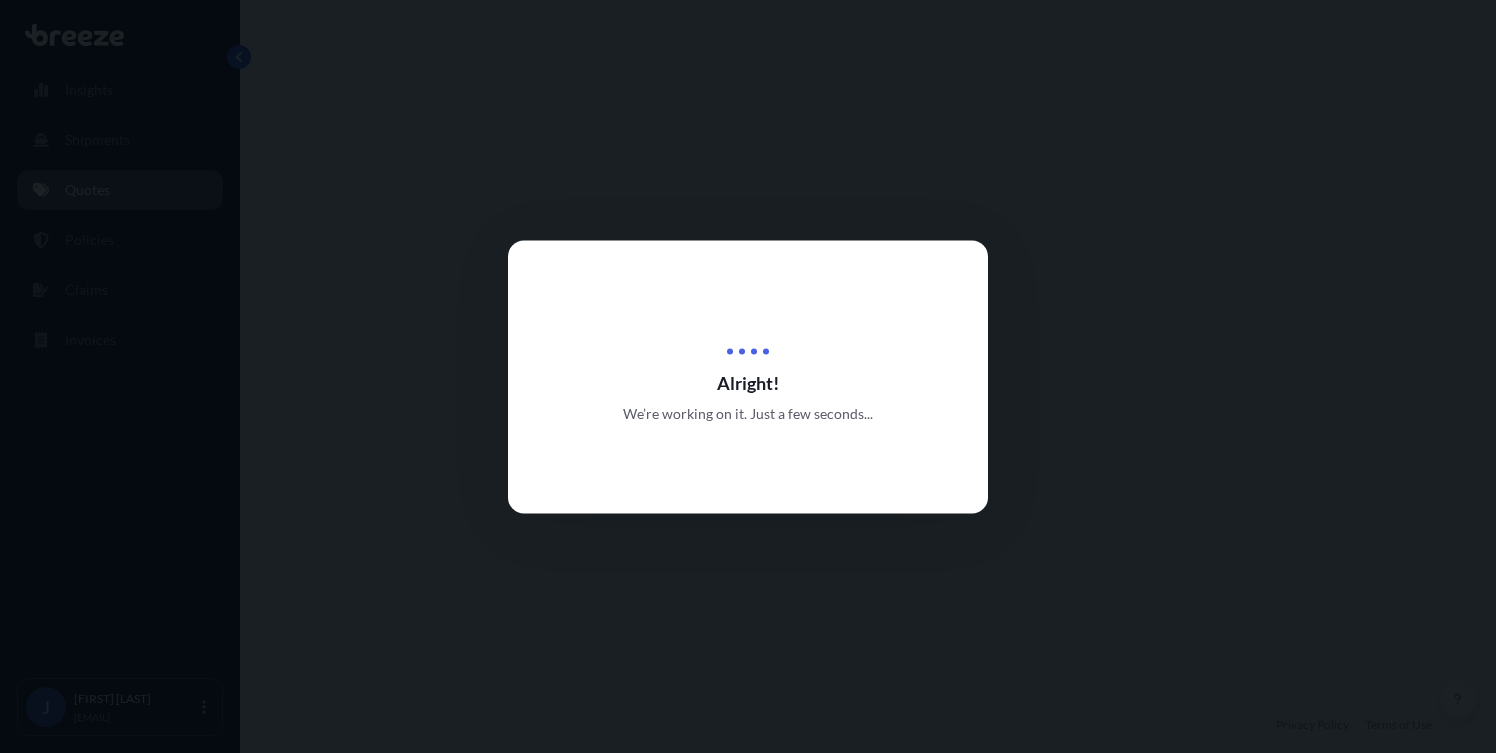 select on "Sea" 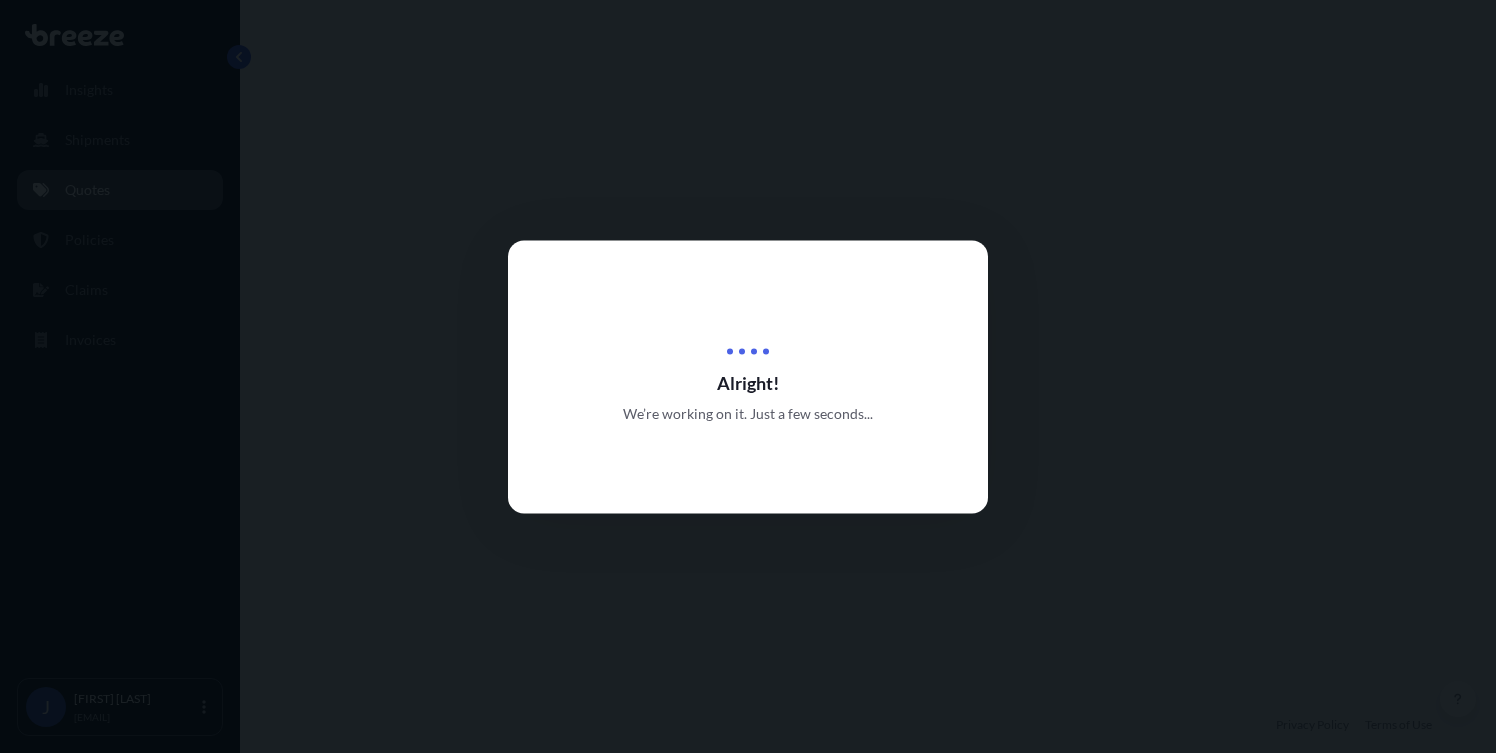 select on "1" 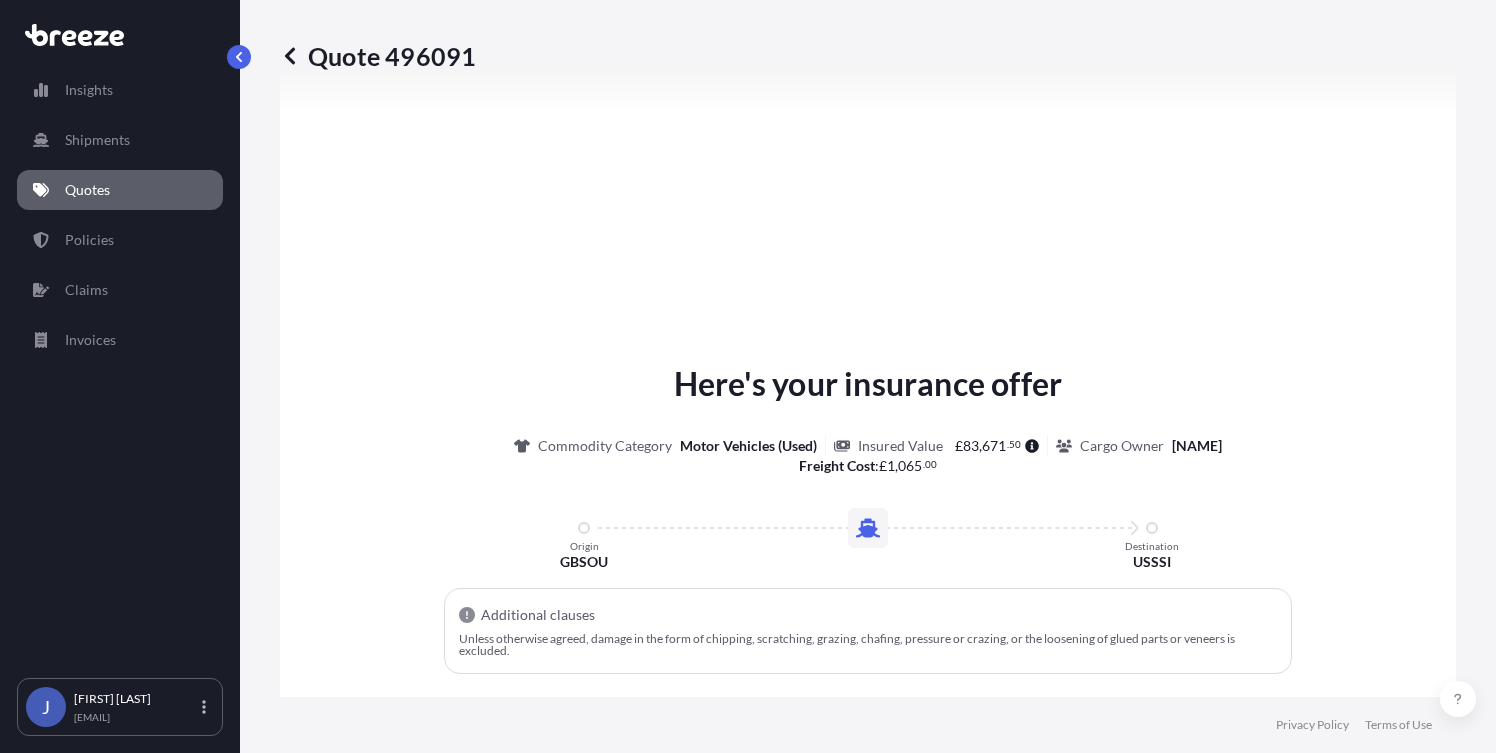 scroll, scrollTop: 902, scrollLeft: 0, axis: vertical 